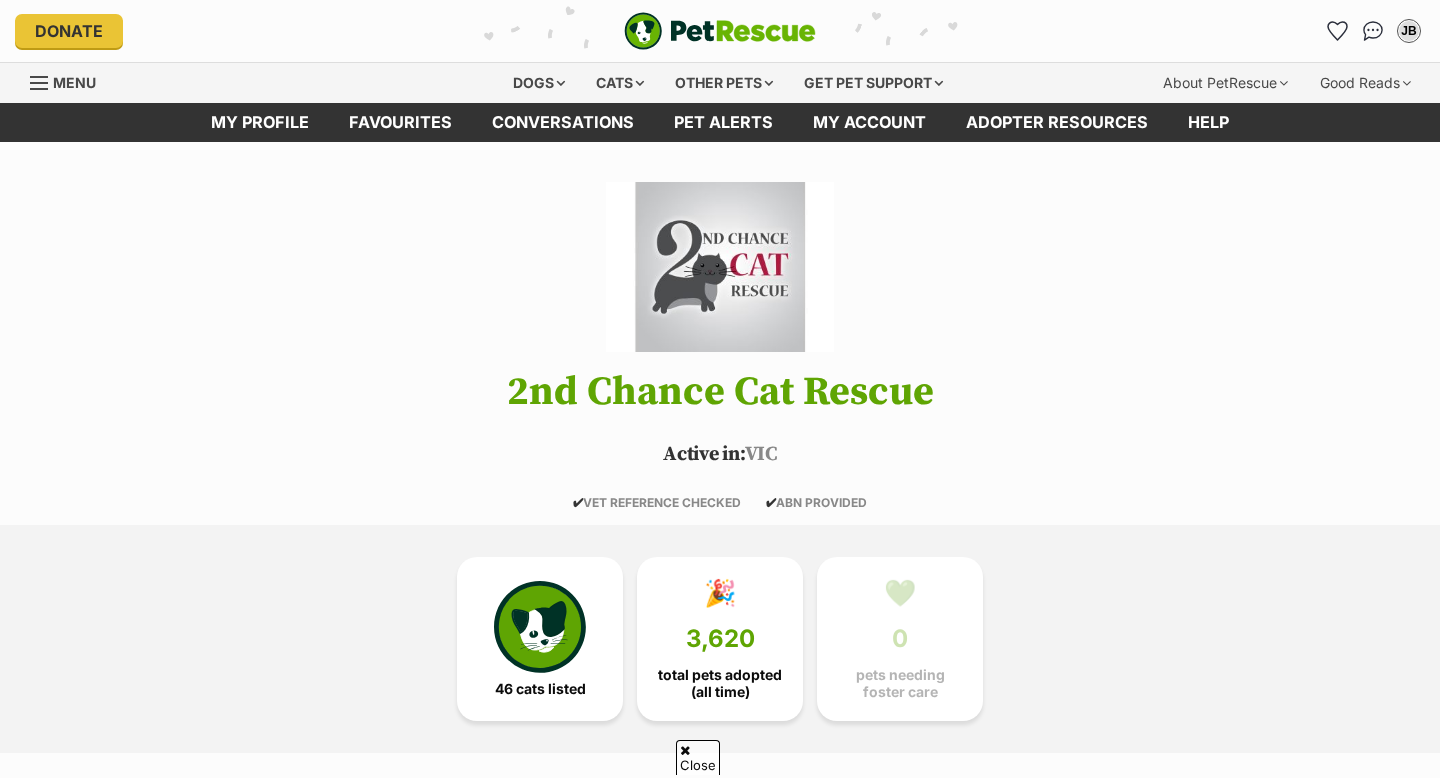 scroll, scrollTop: 2009, scrollLeft: 0, axis: vertical 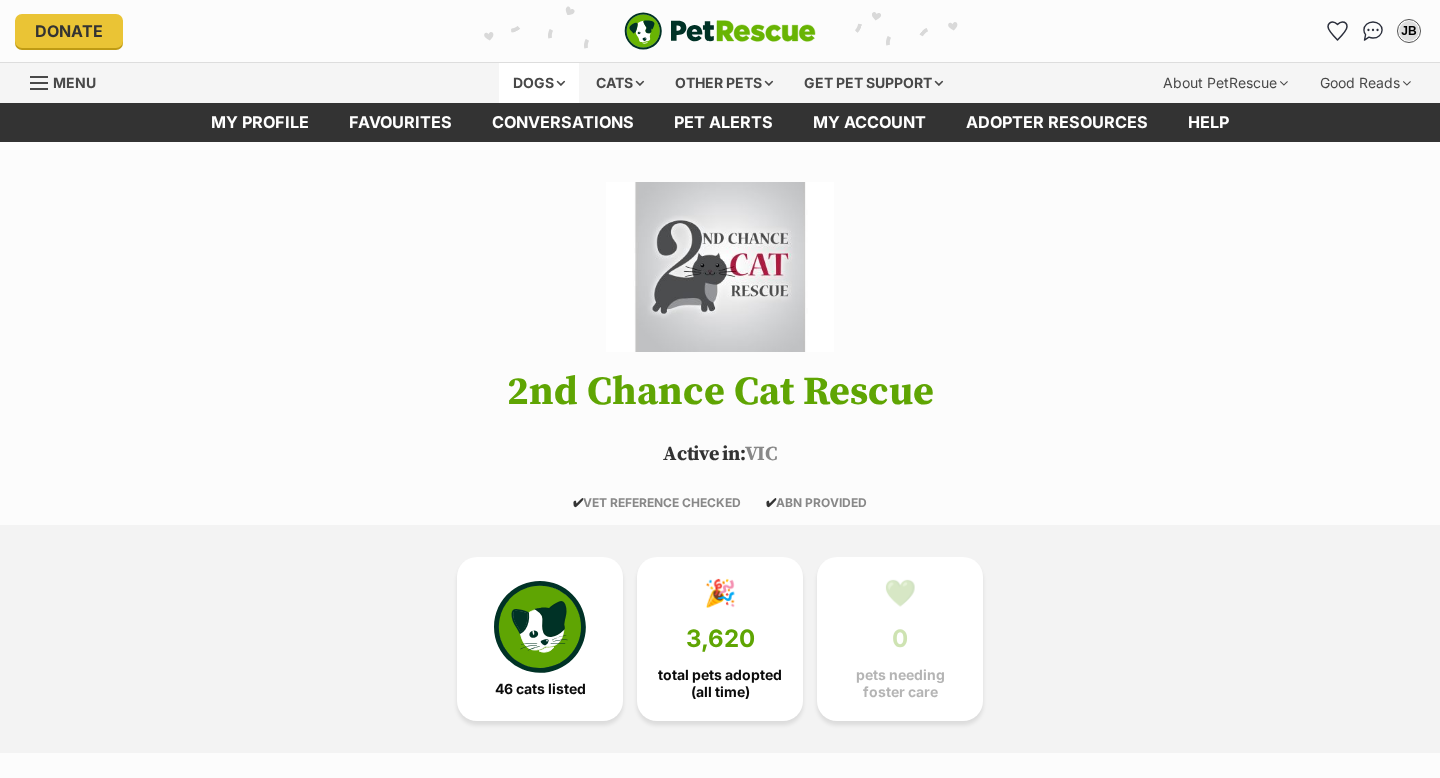 click on "Dogs" at bounding box center (539, 83) 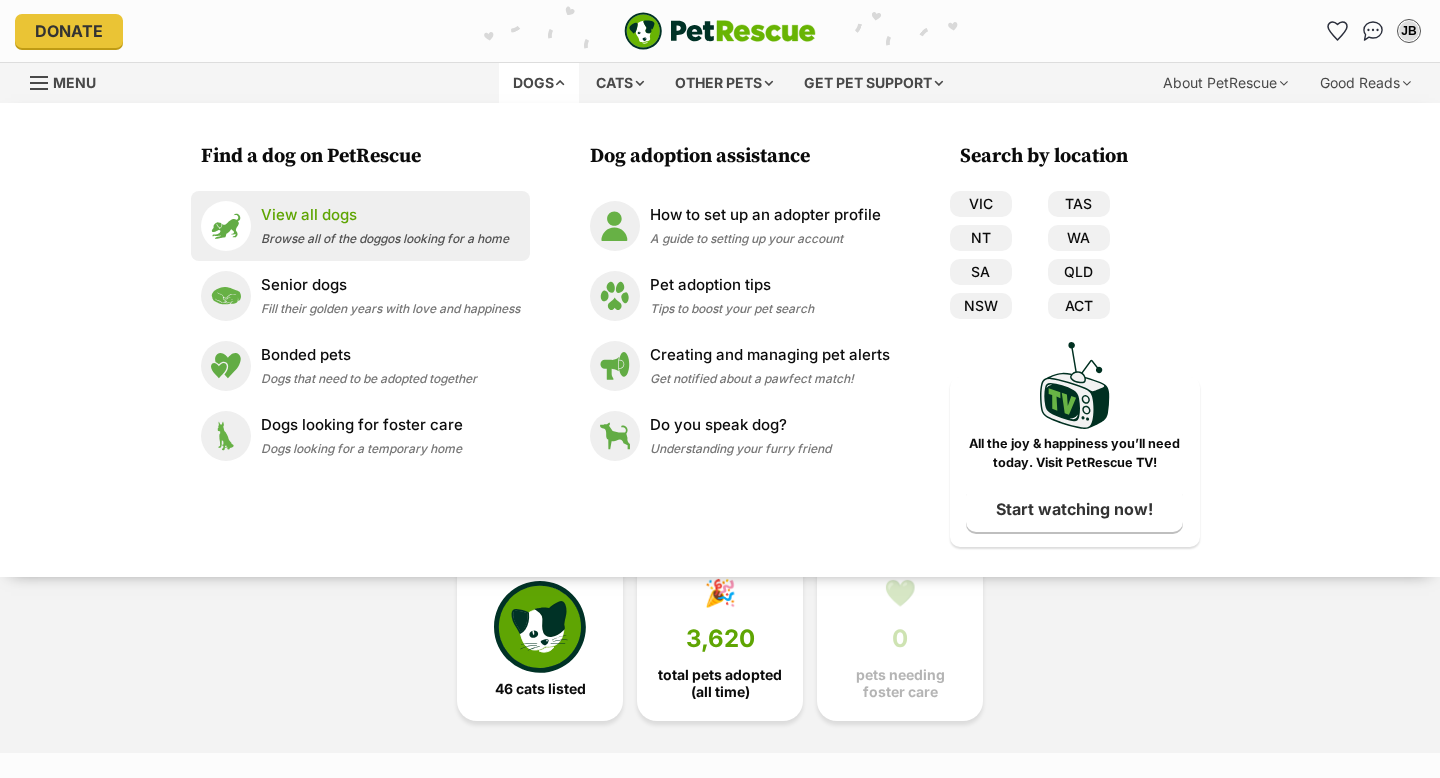 scroll, scrollTop: 0, scrollLeft: 0, axis: both 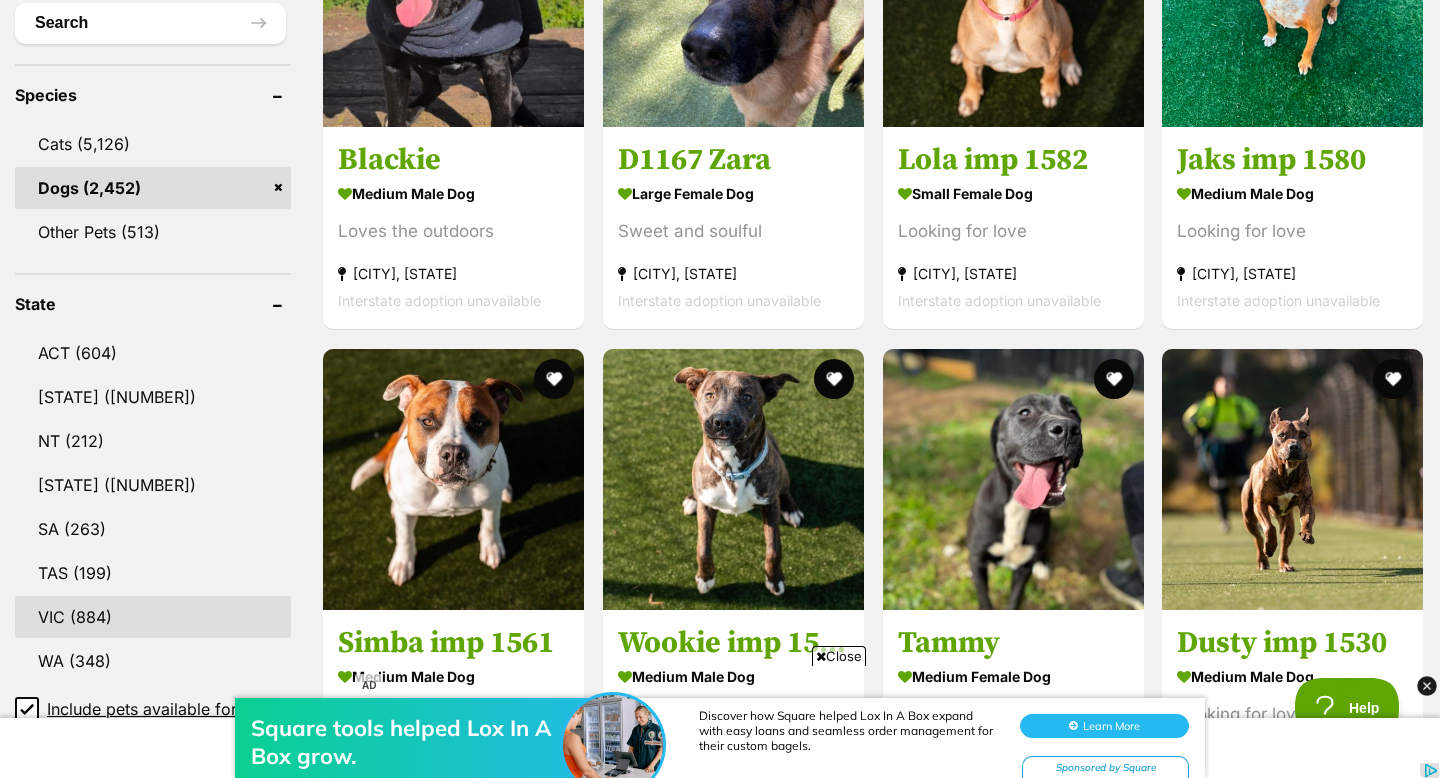 click on "VIC (884)" at bounding box center (153, 617) 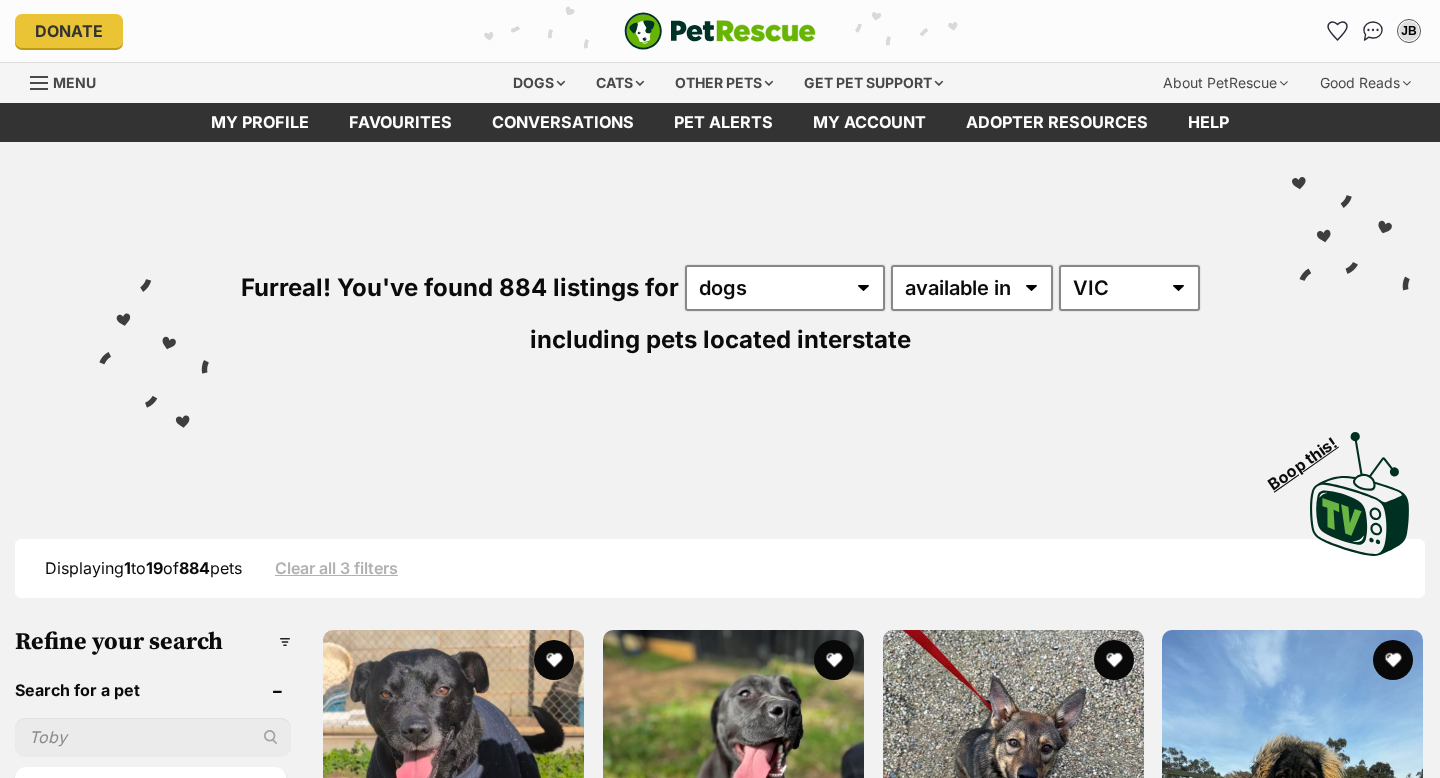 scroll, scrollTop: 0, scrollLeft: 0, axis: both 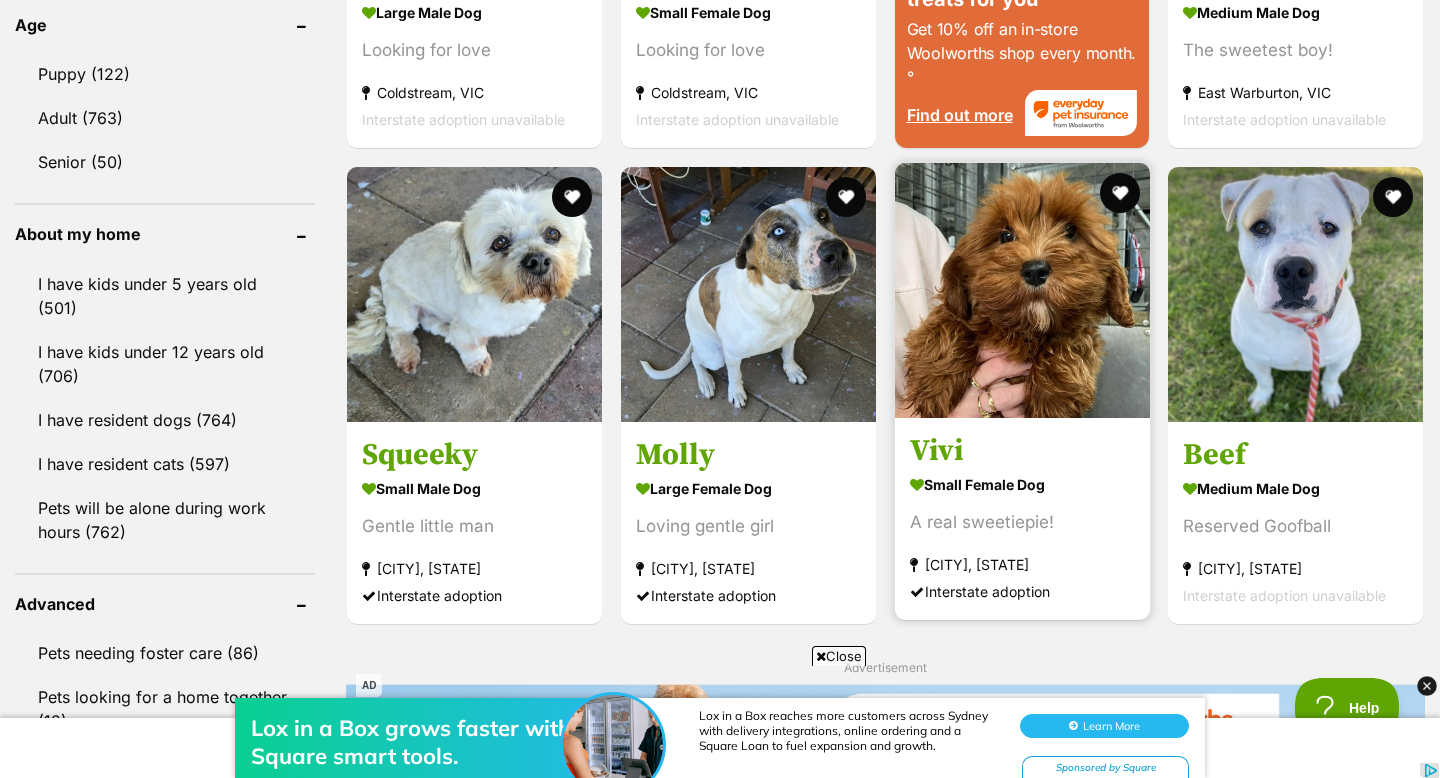click at bounding box center [1022, 290] 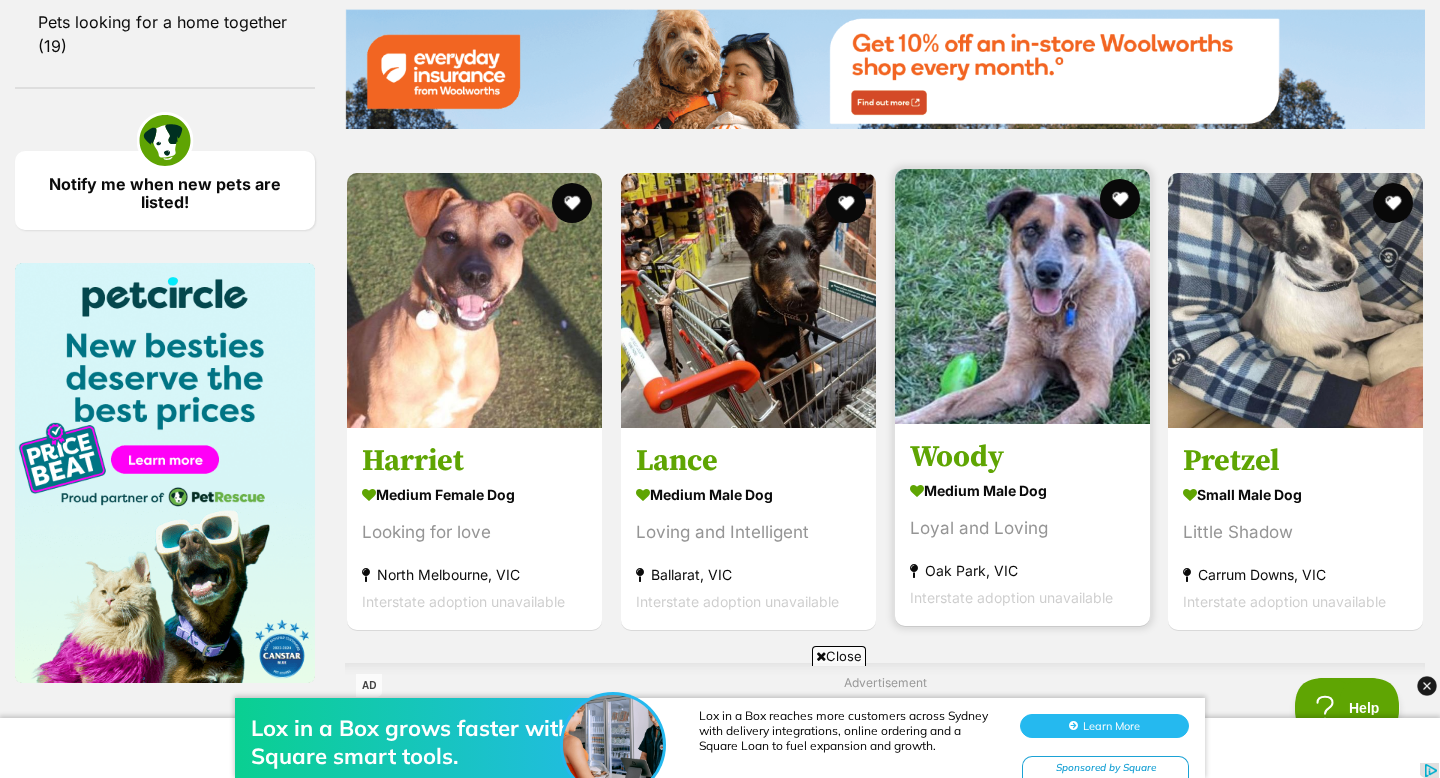 scroll, scrollTop: 2780, scrollLeft: 0, axis: vertical 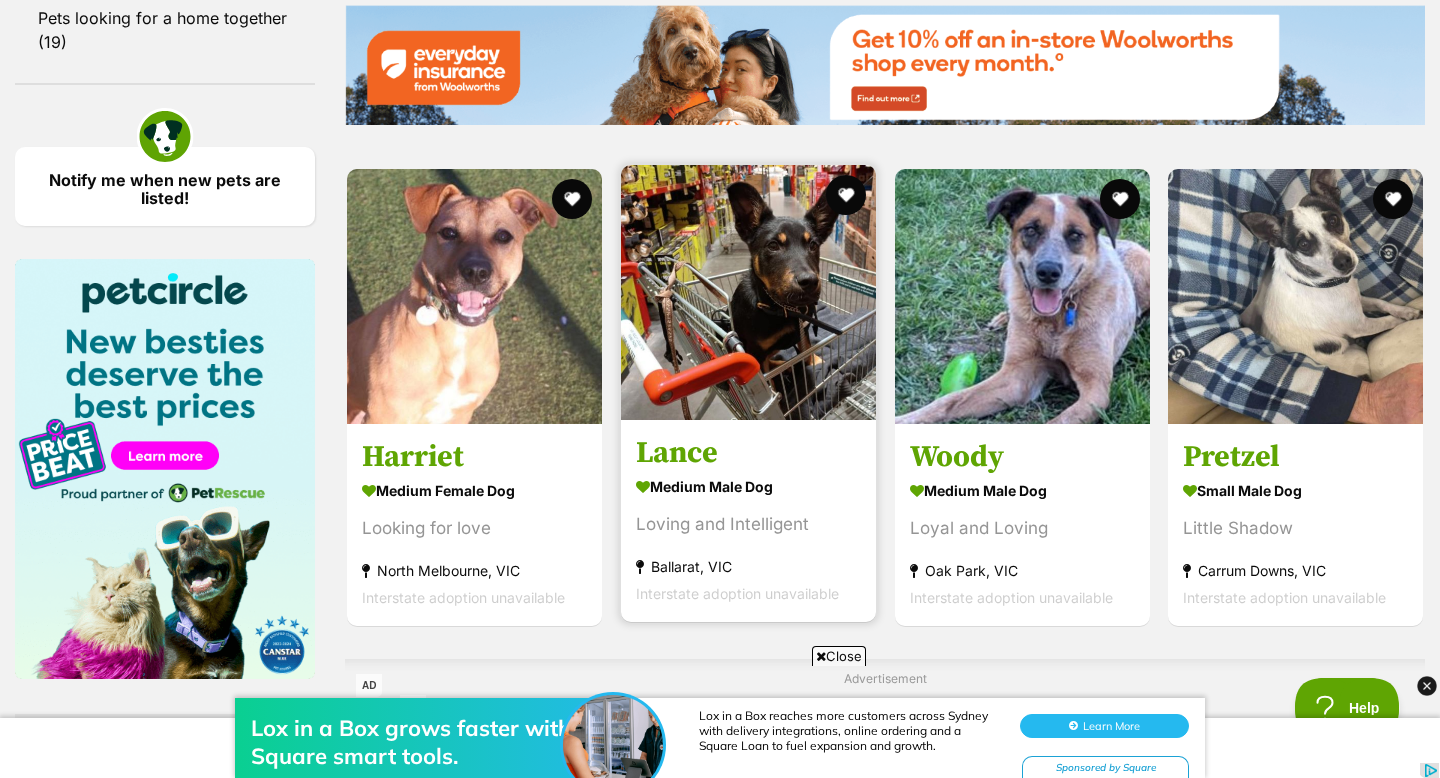 click at bounding box center (748, 292) 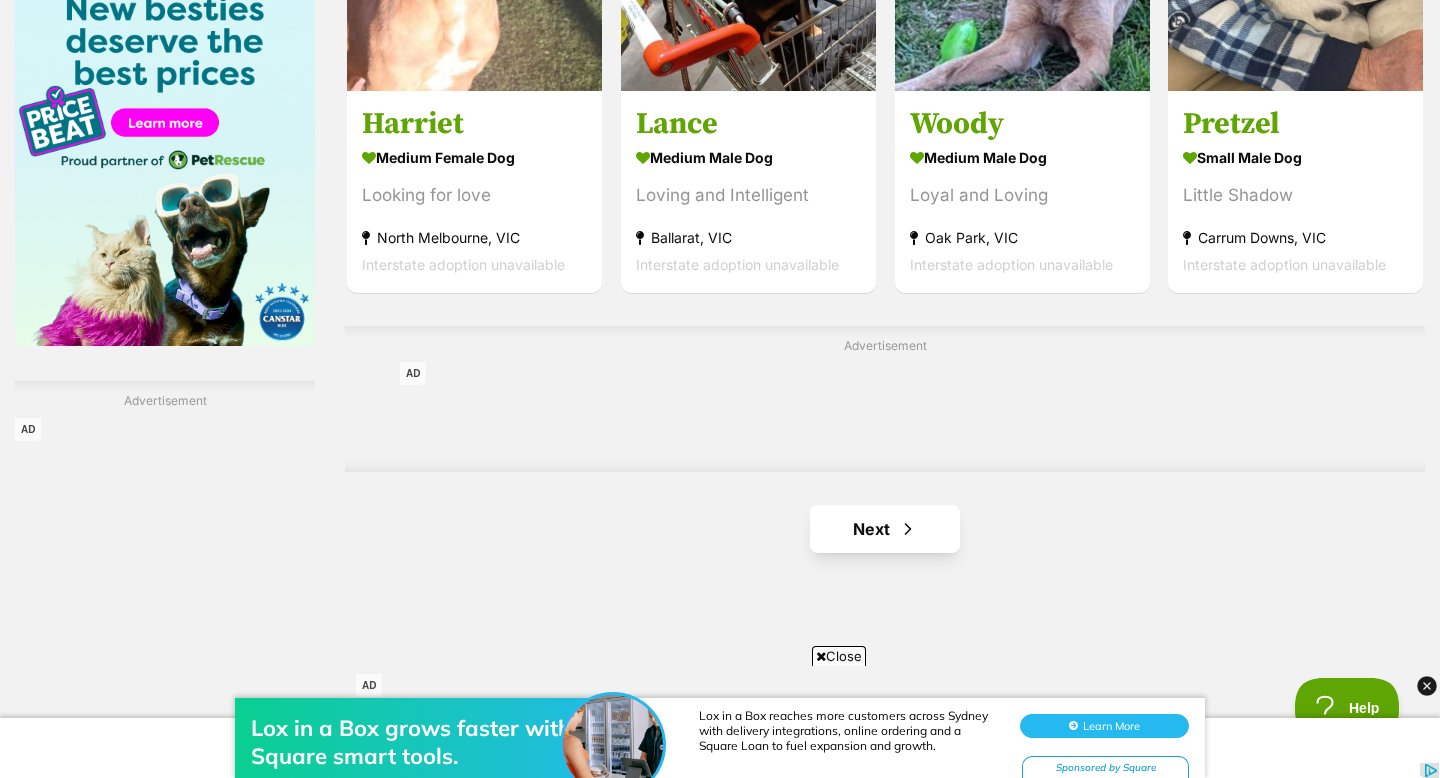 scroll, scrollTop: 3118, scrollLeft: 0, axis: vertical 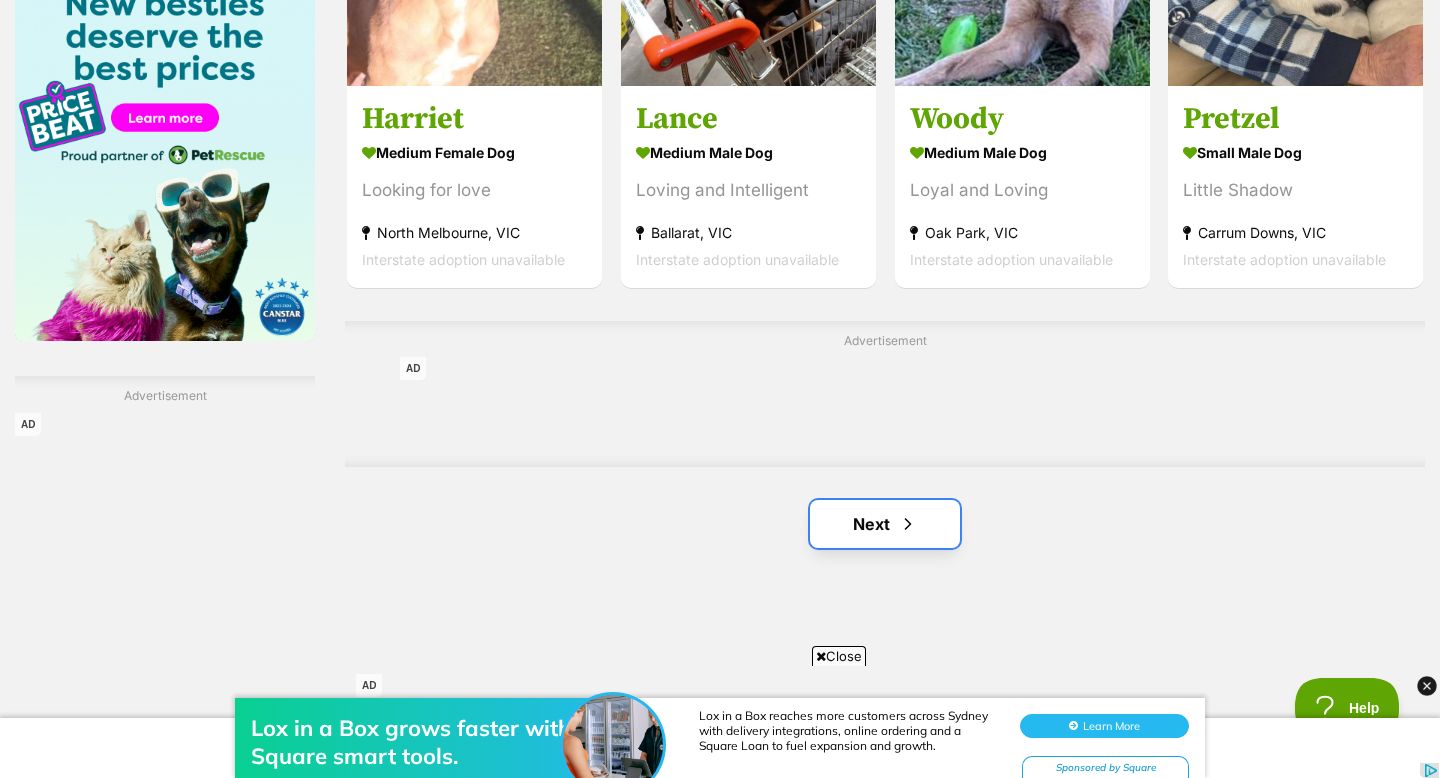 click at bounding box center (908, 524) 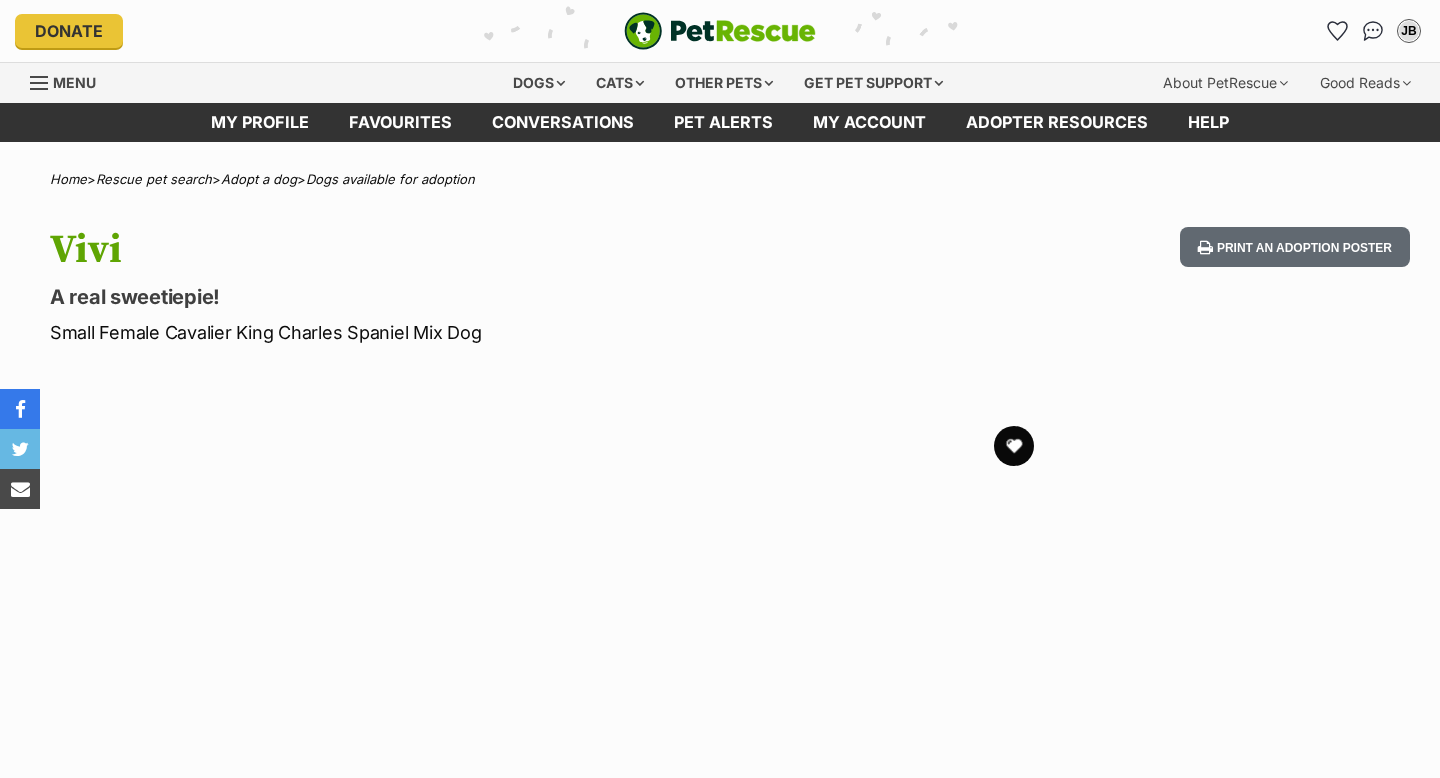 scroll, scrollTop: 0, scrollLeft: 0, axis: both 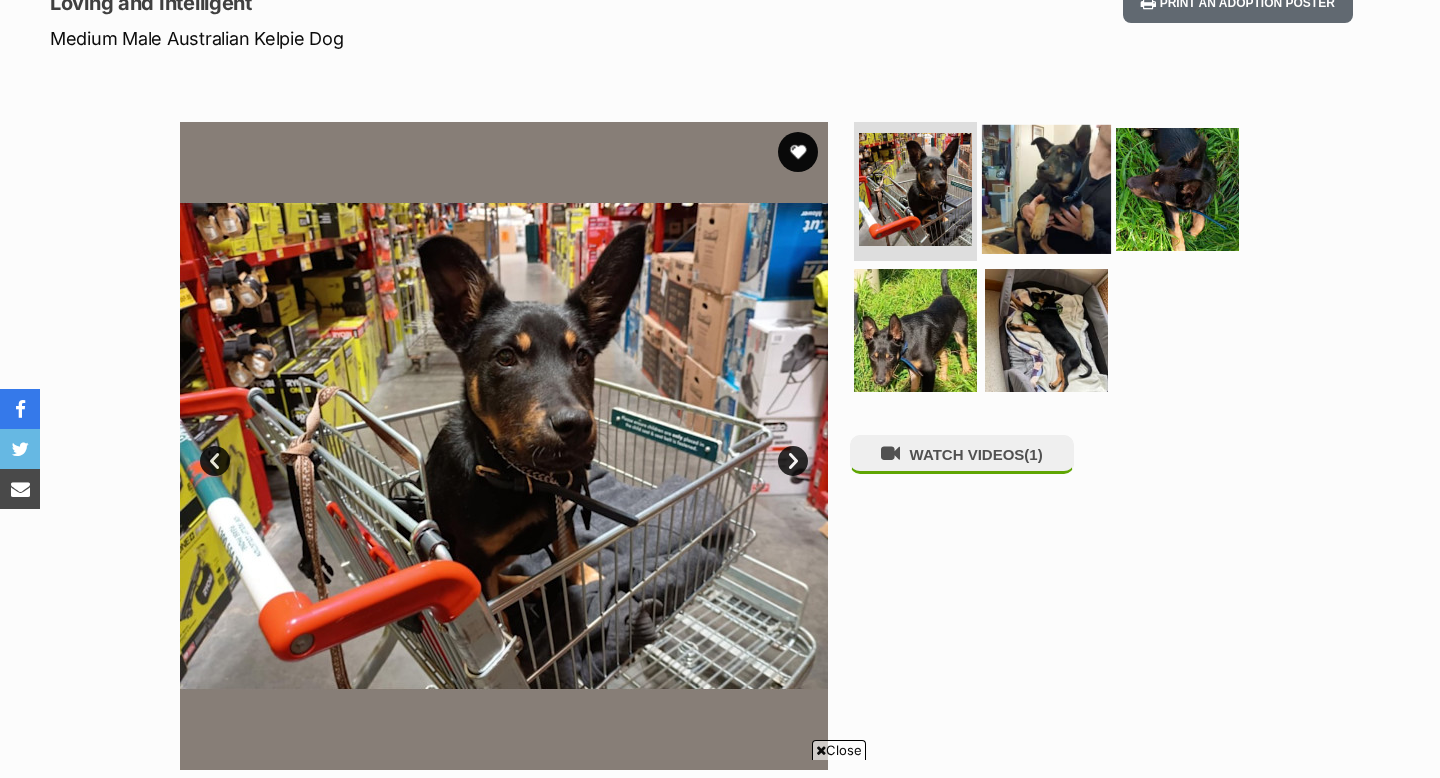 click at bounding box center (1046, 188) 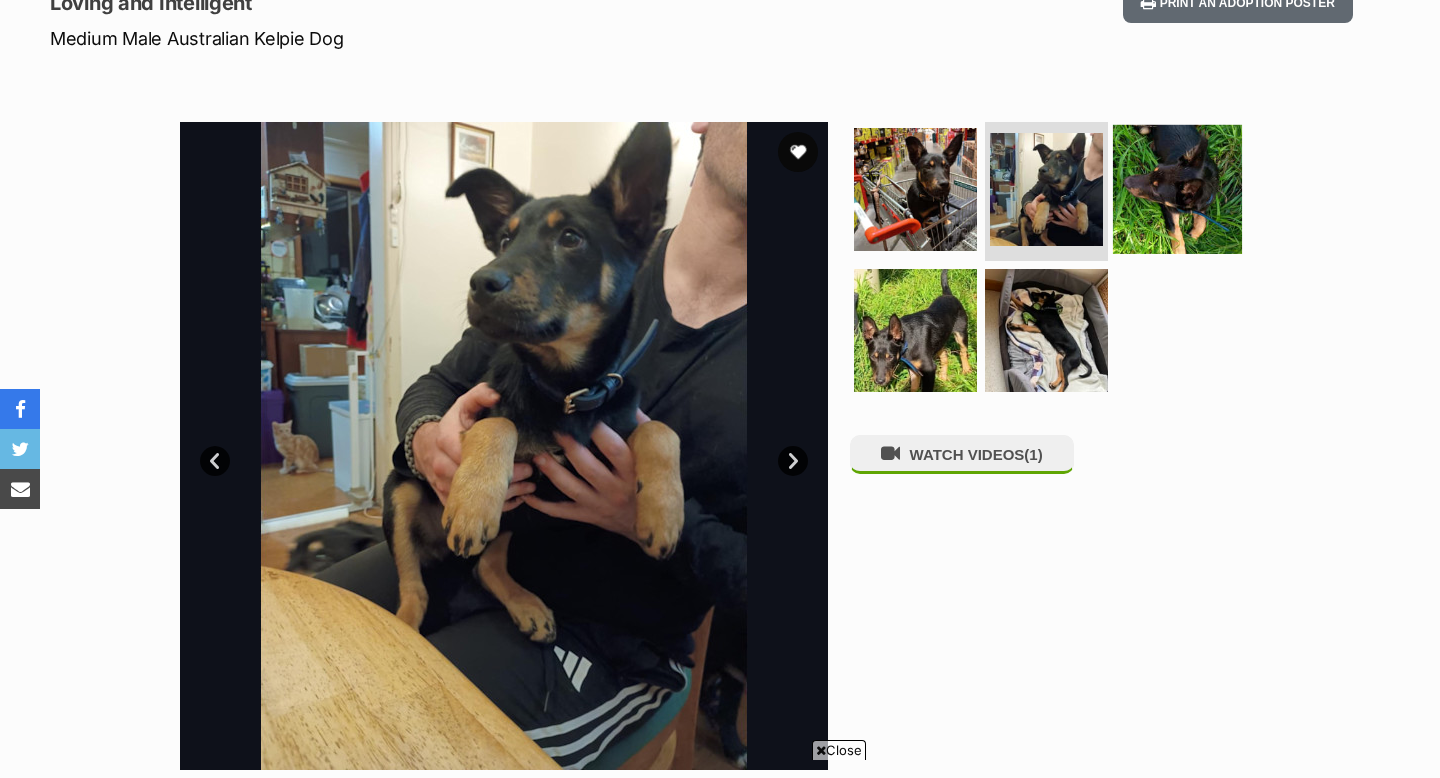 click at bounding box center (1177, 188) 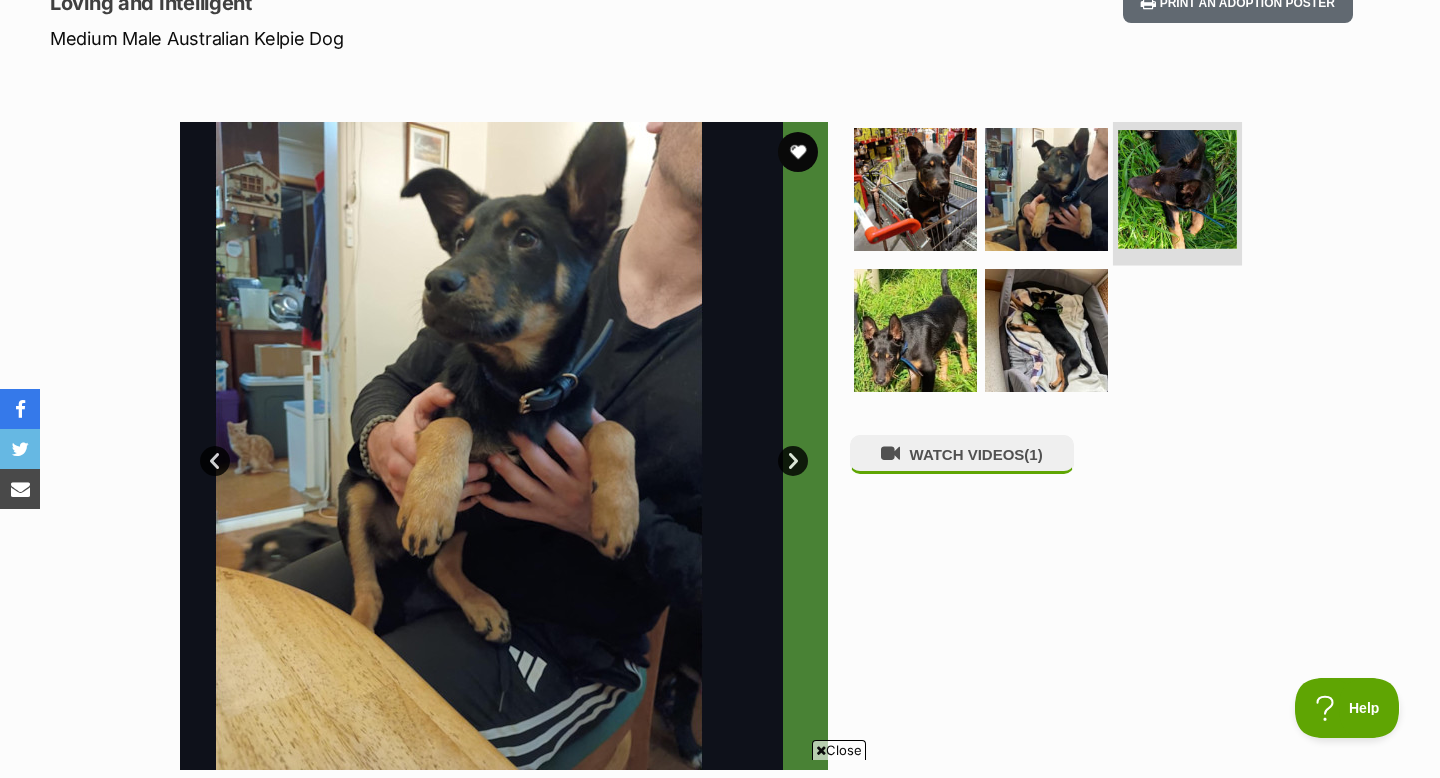 scroll, scrollTop: 0, scrollLeft: 0, axis: both 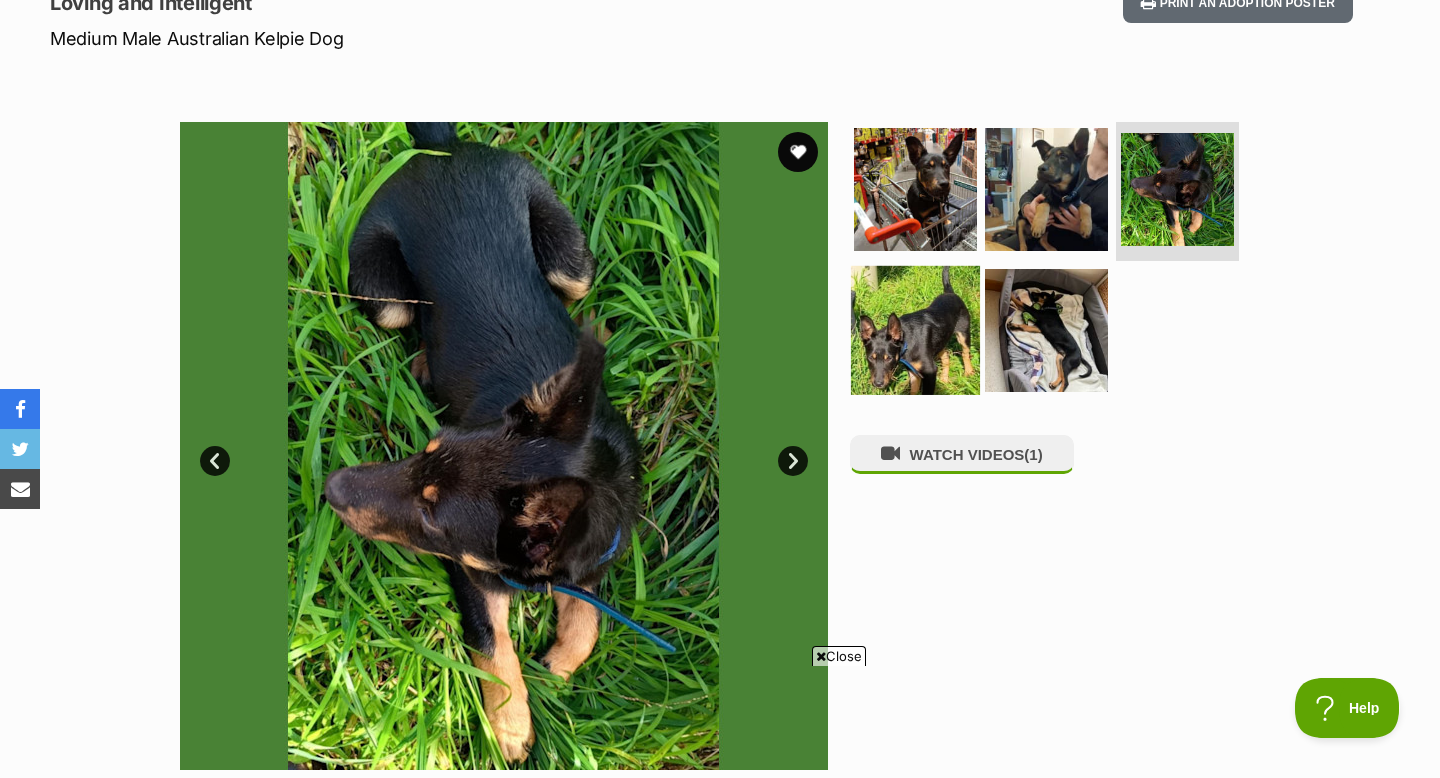 click at bounding box center [915, 330] 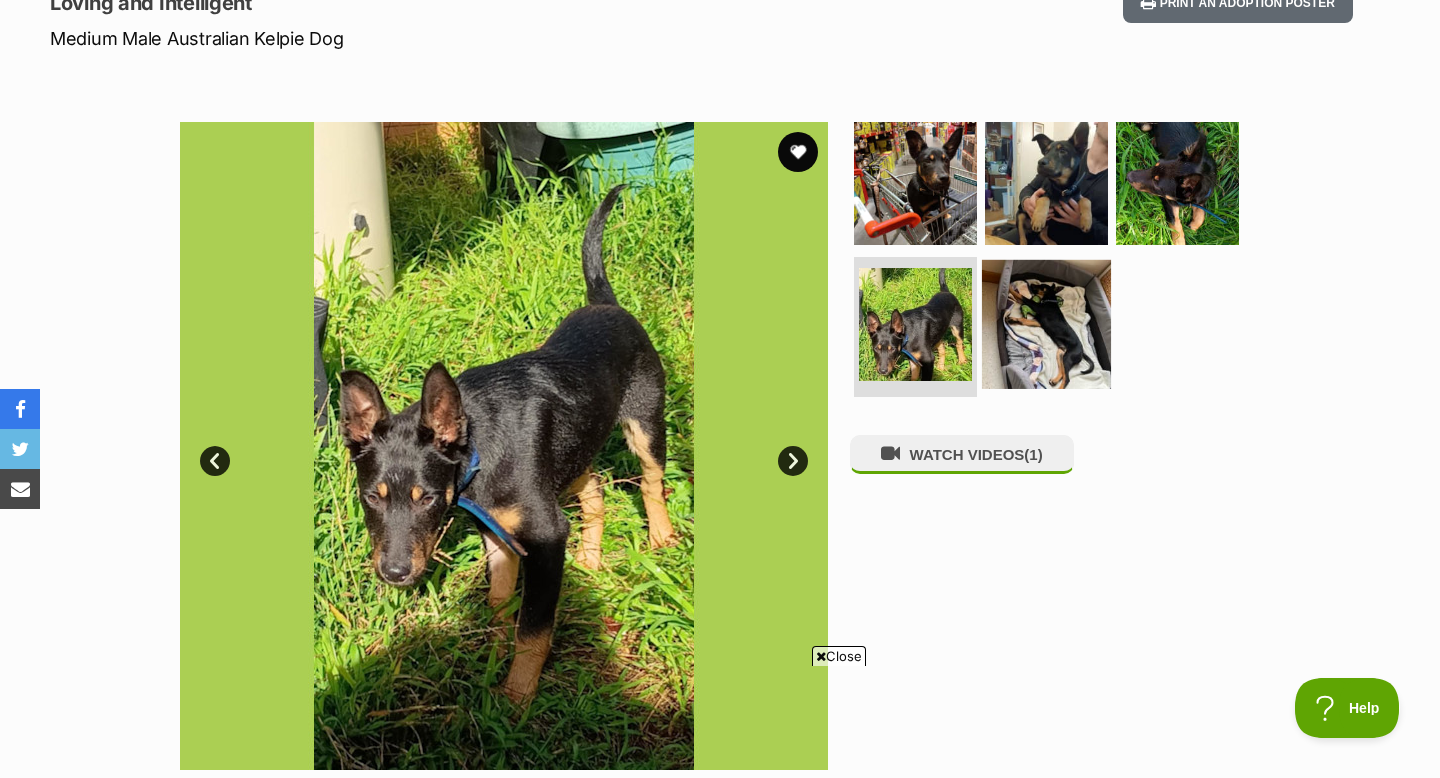 click at bounding box center (1046, 324) 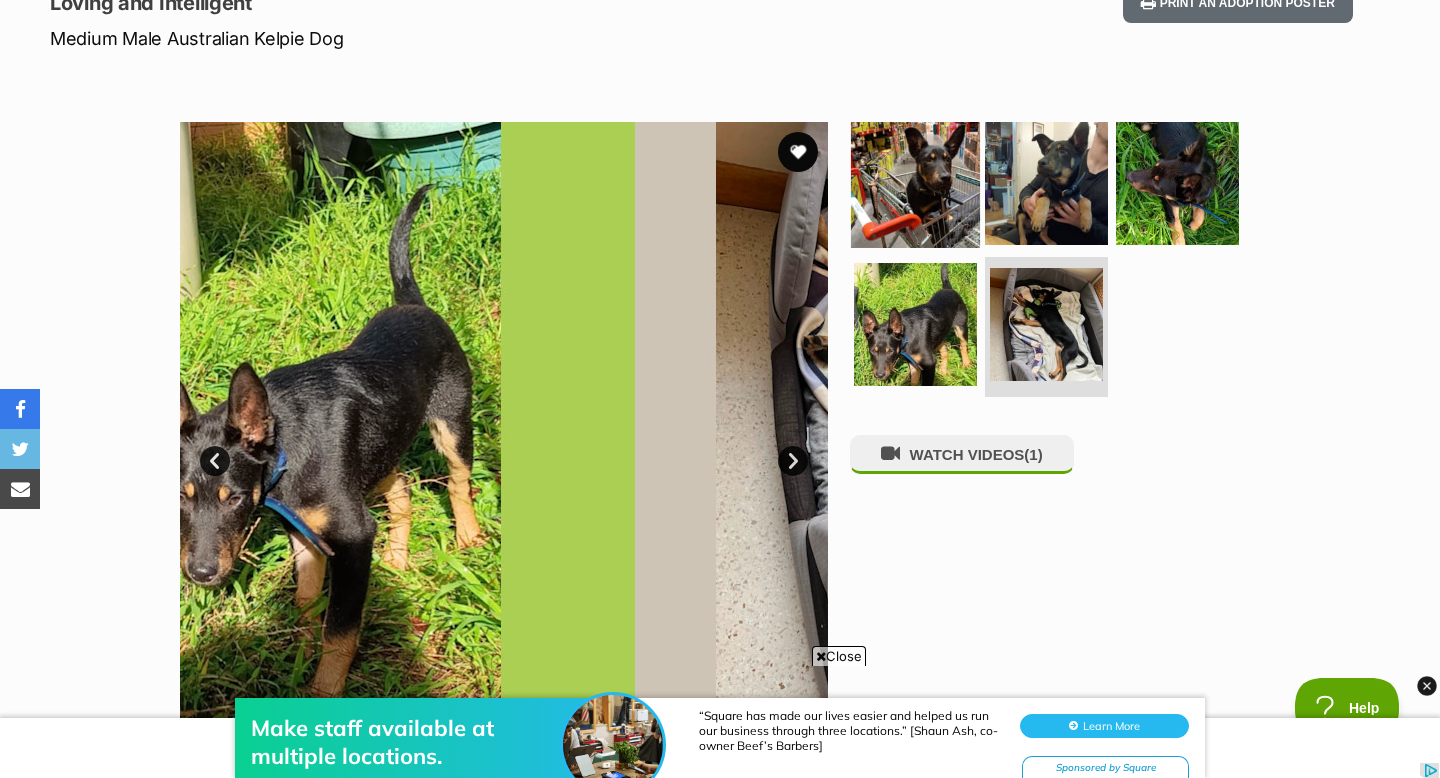 scroll, scrollTop: 0, scrollLeft: 0, axis: both 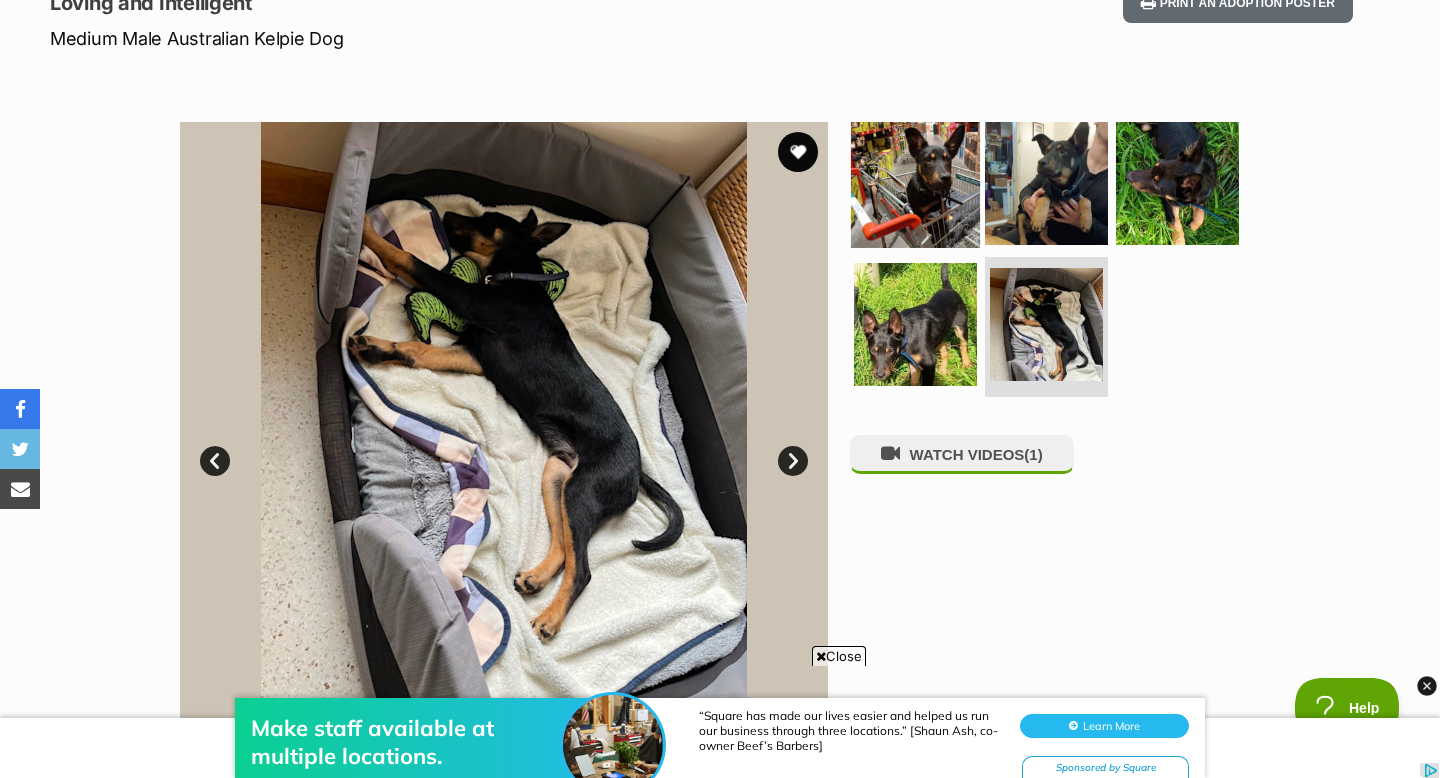 click at bounding box center [915, 182] 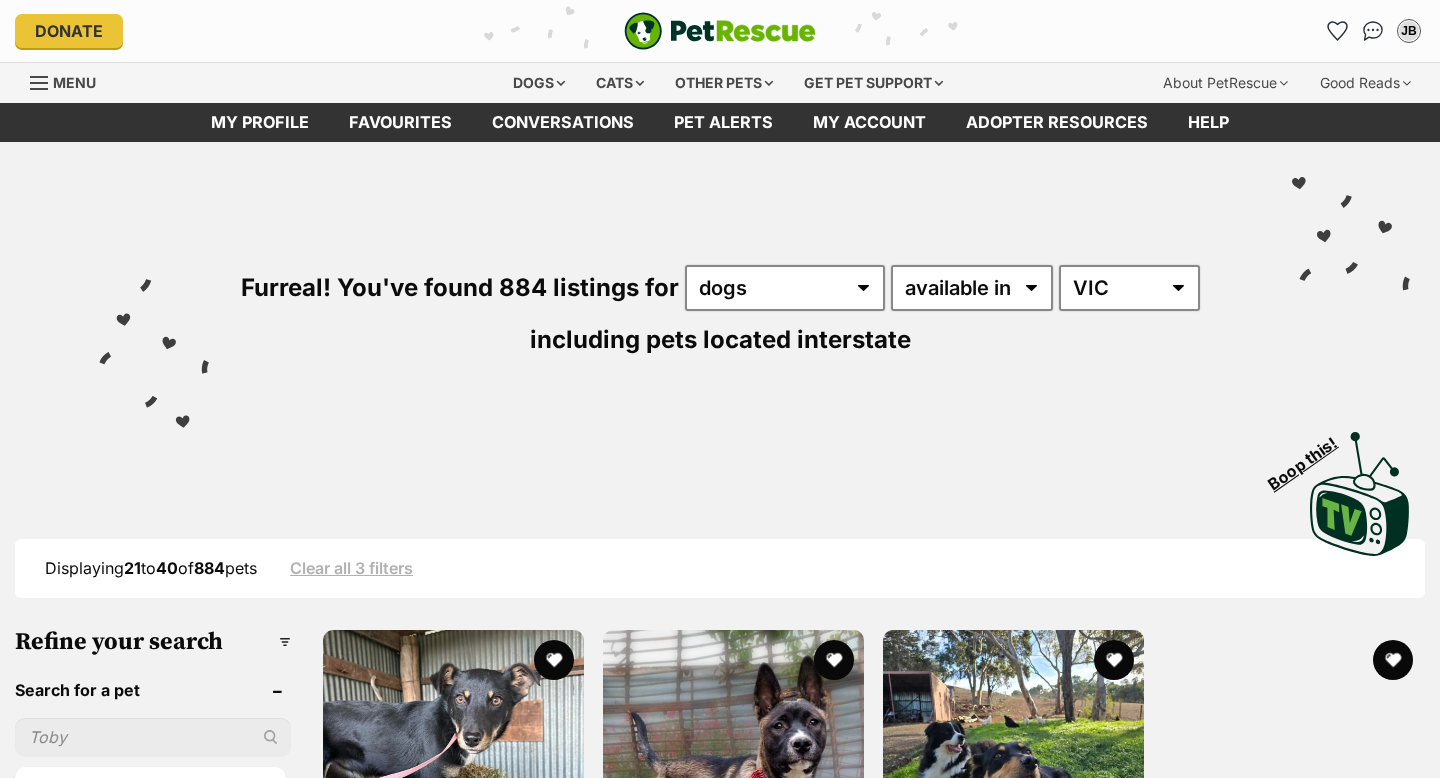 scroll, scrollTop: 0, scrollLeft: 0, axis: both 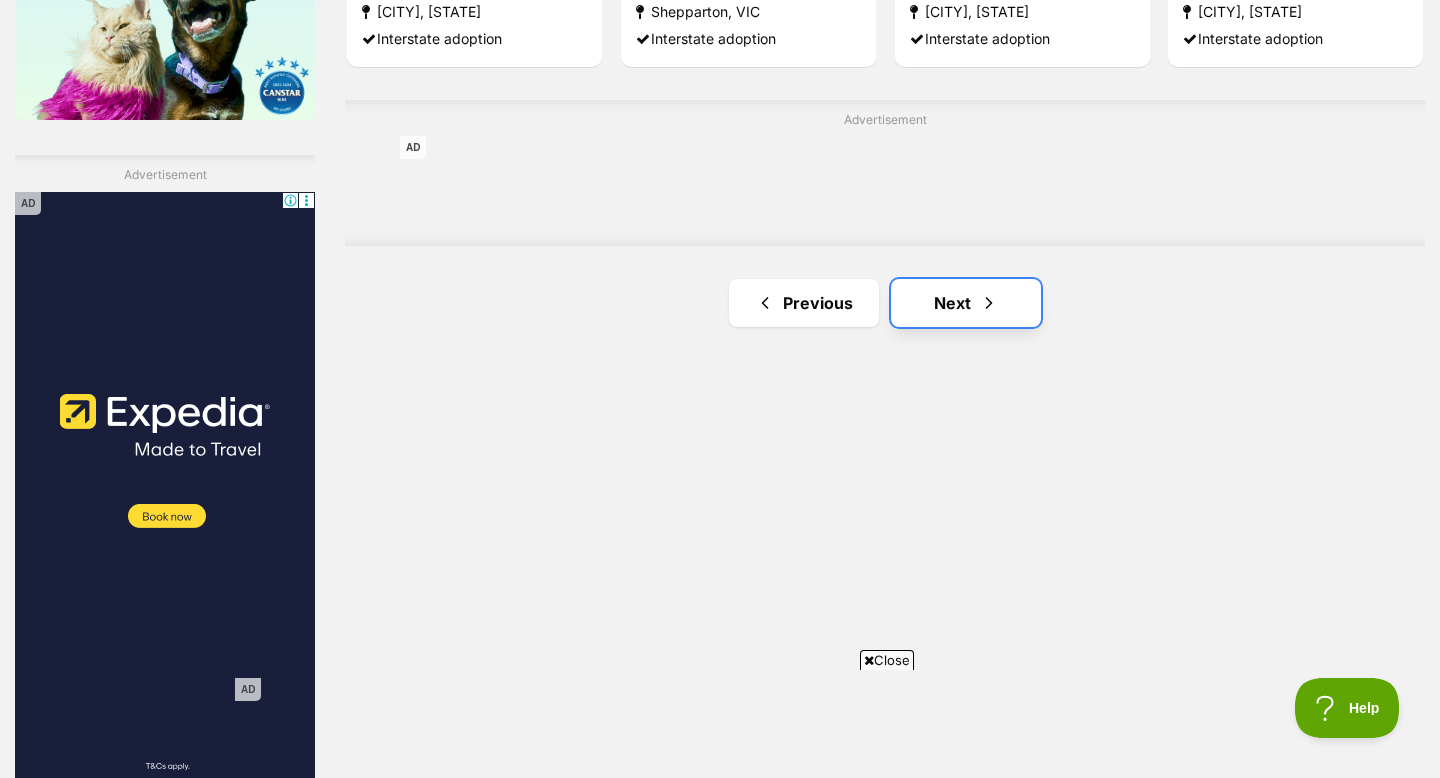 click on "Next" at bounding box center (966, 303) 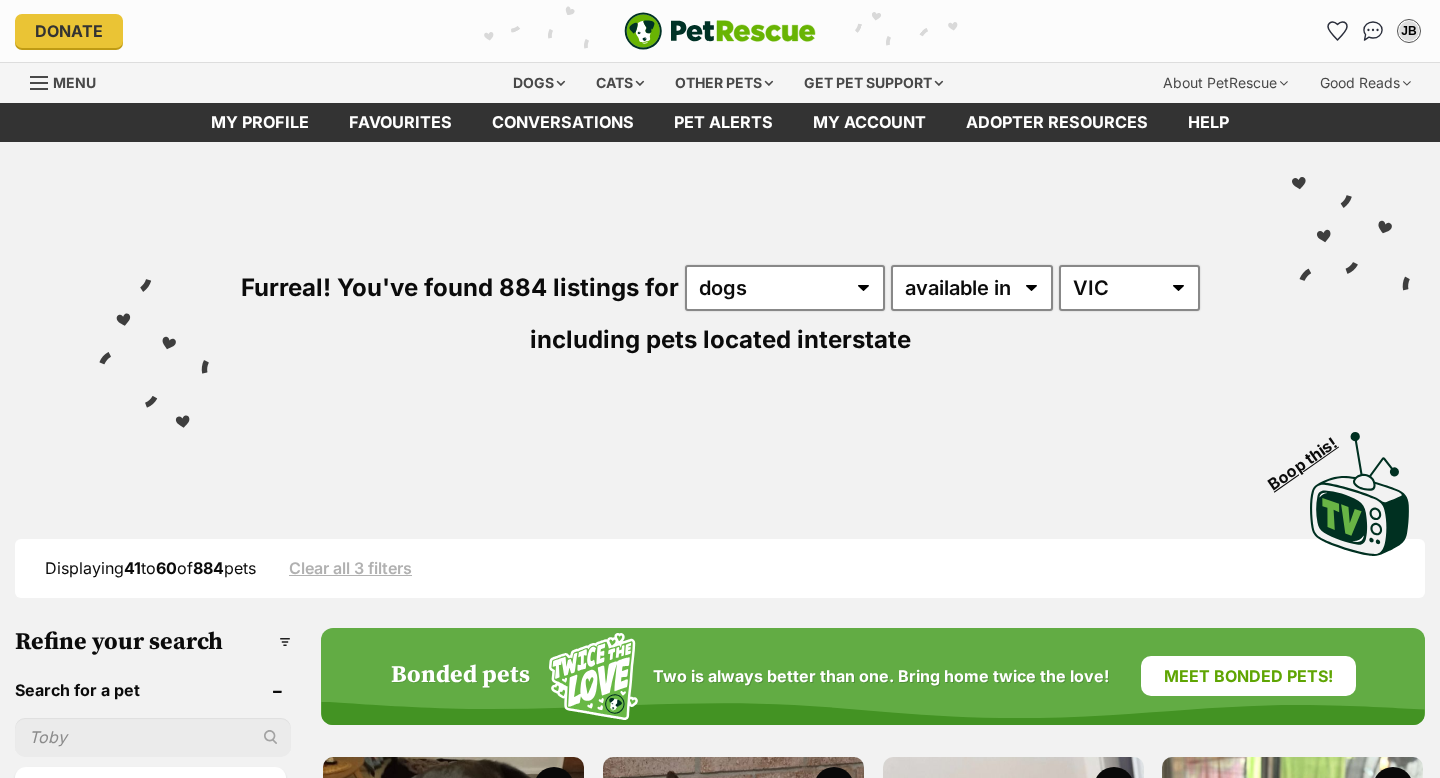 scroll, scrollTop: 0, scrollLeft: 0, axis: both 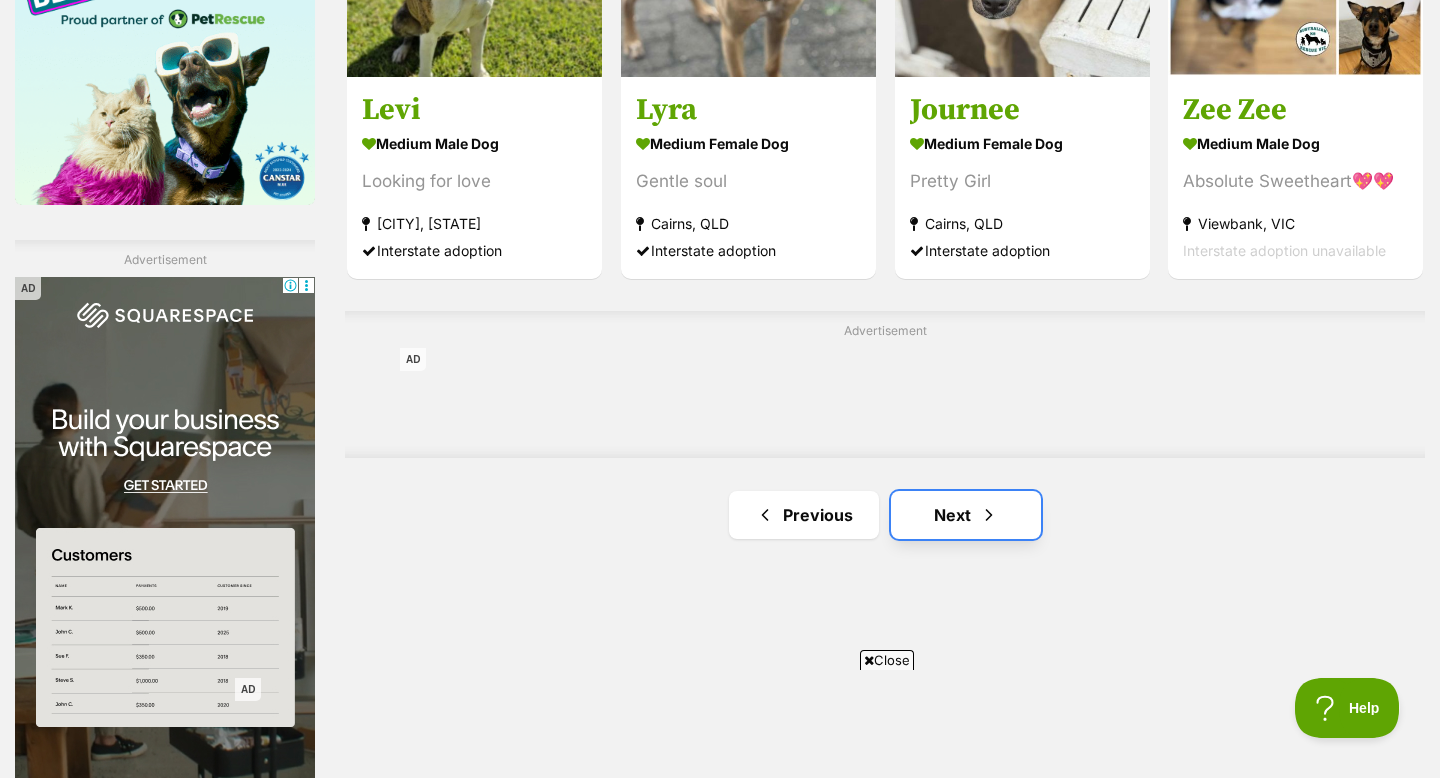 click on "Next" at bounding box center (966, 515) 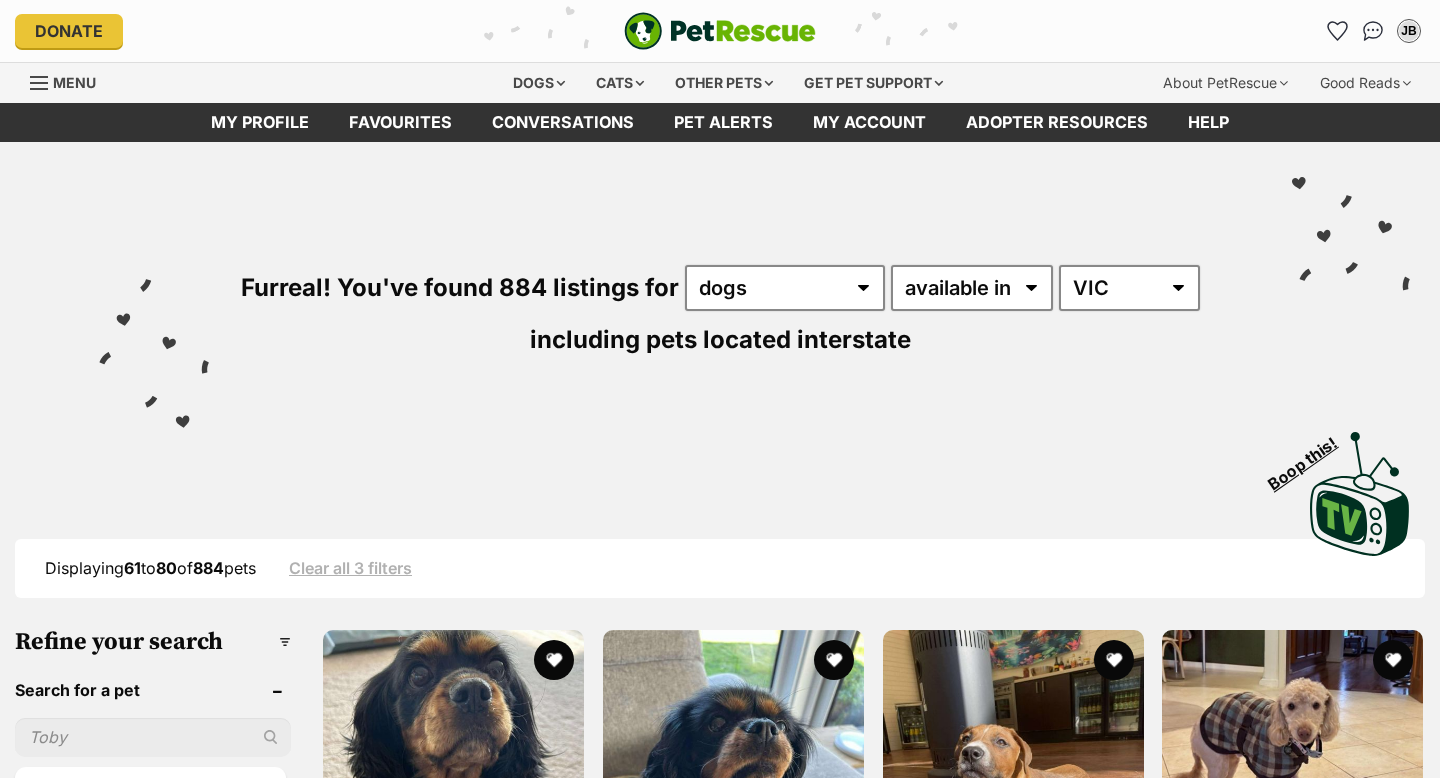 scroll, scrollTop: 0, scrollLeft: 0, axis: both 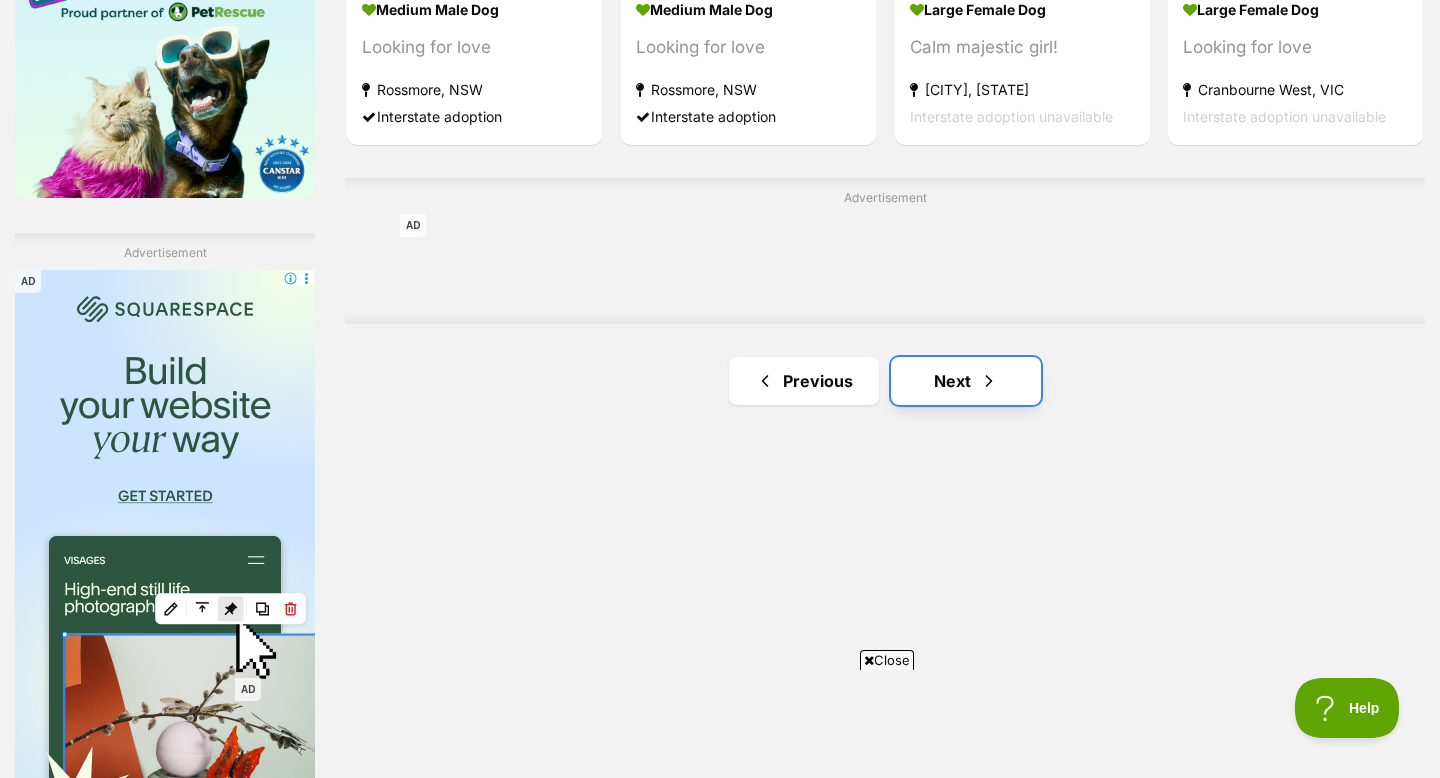 click on "Next" at bounding box center (966, 381) 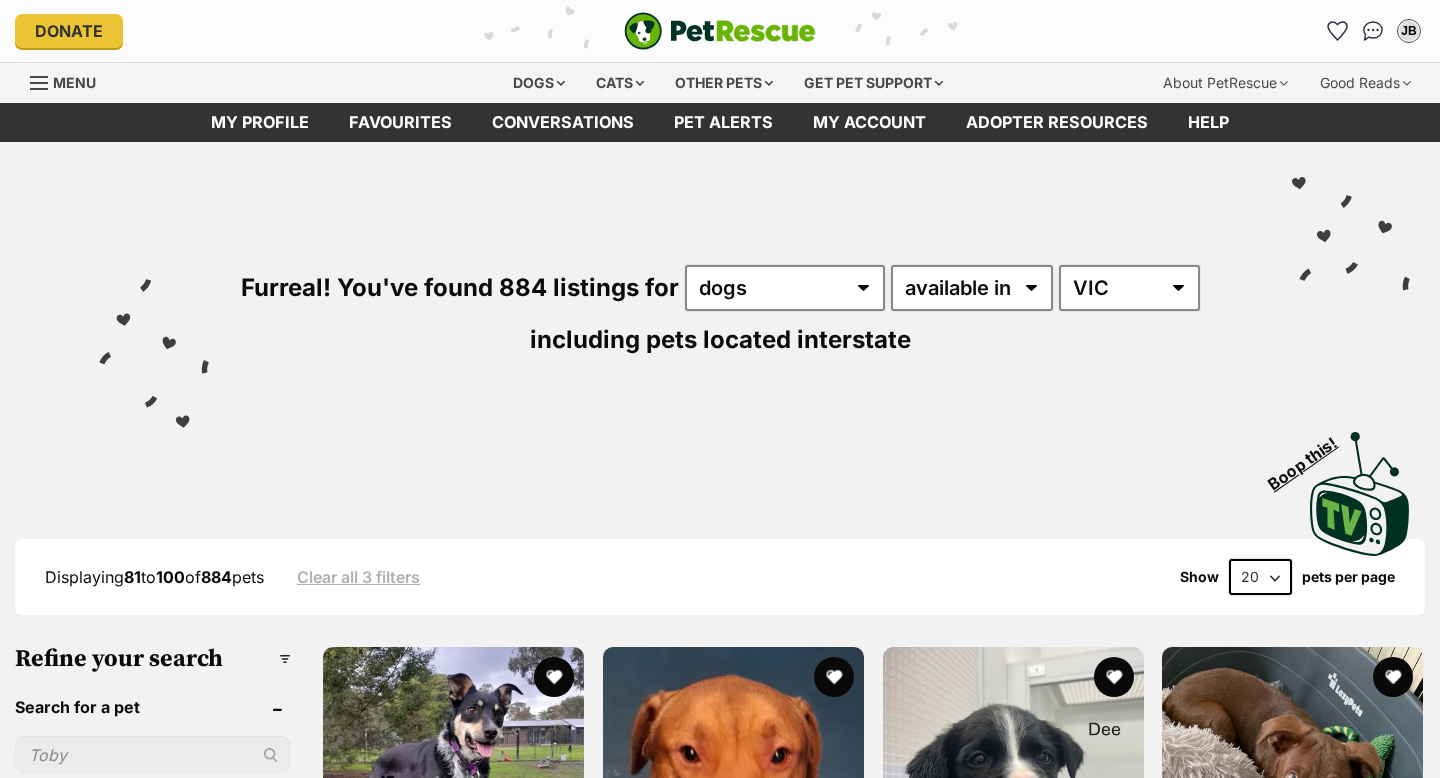 scroll, scrollTop: 0, scrollLeft: 0, axis: both 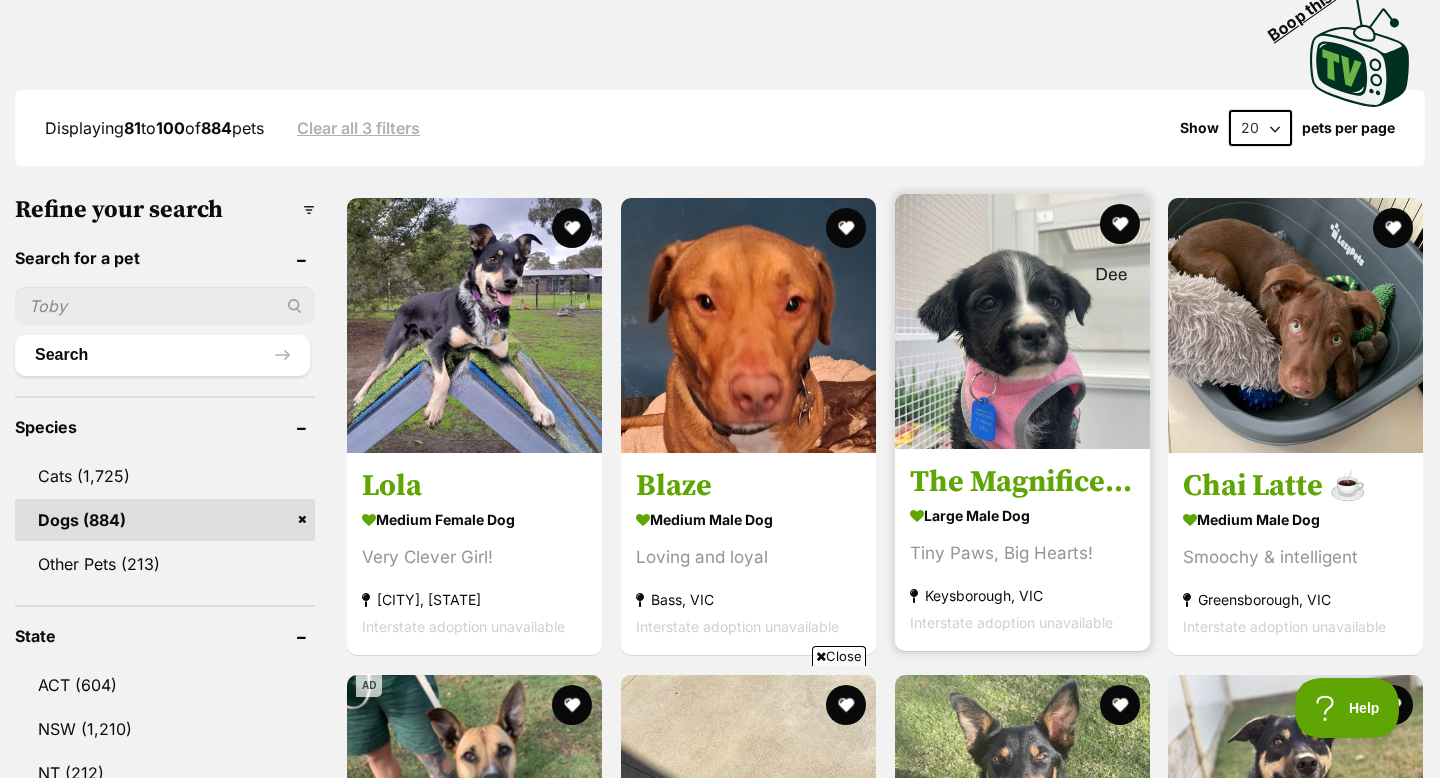 click at bounding box center [1022, 321] 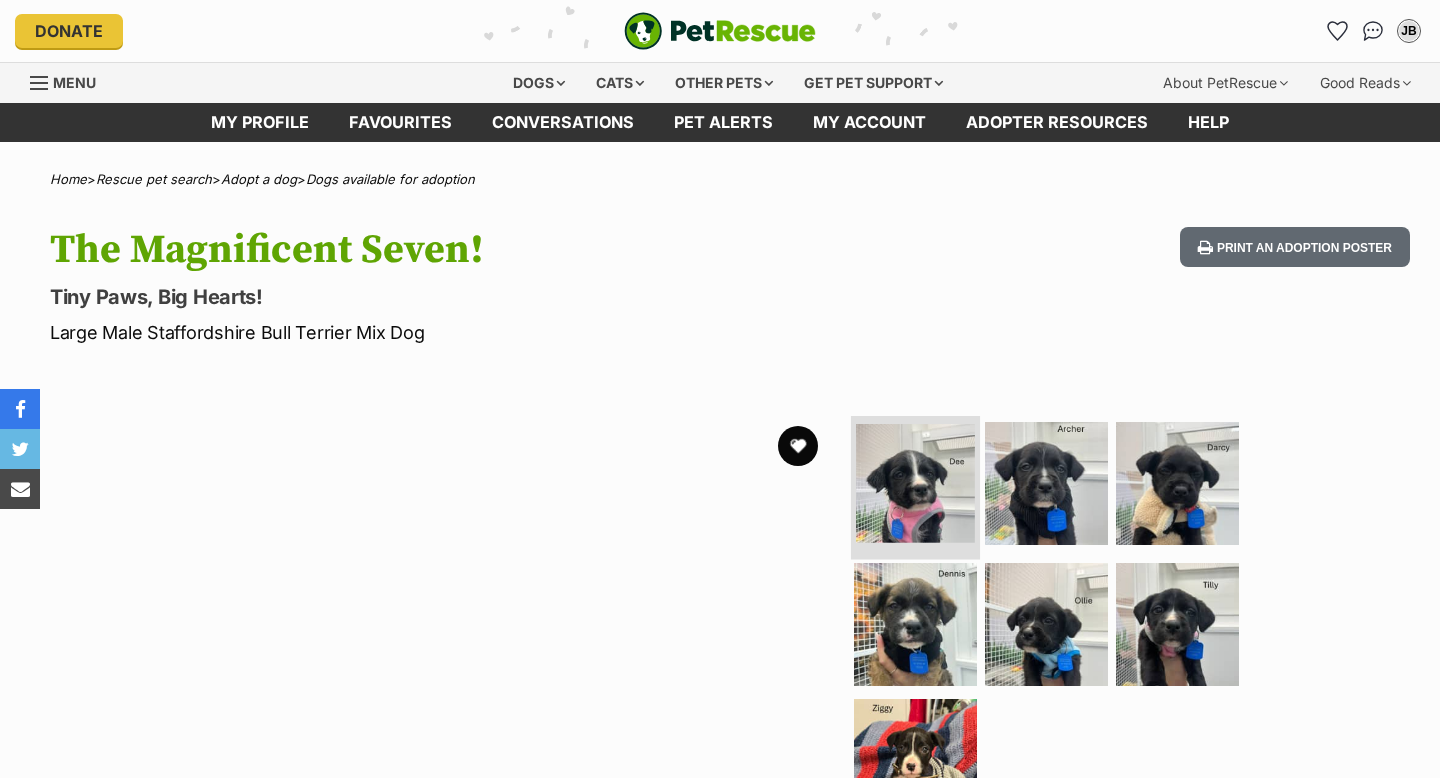 scroll, scrollTop: 0, scrollLeft: 0, axis: both 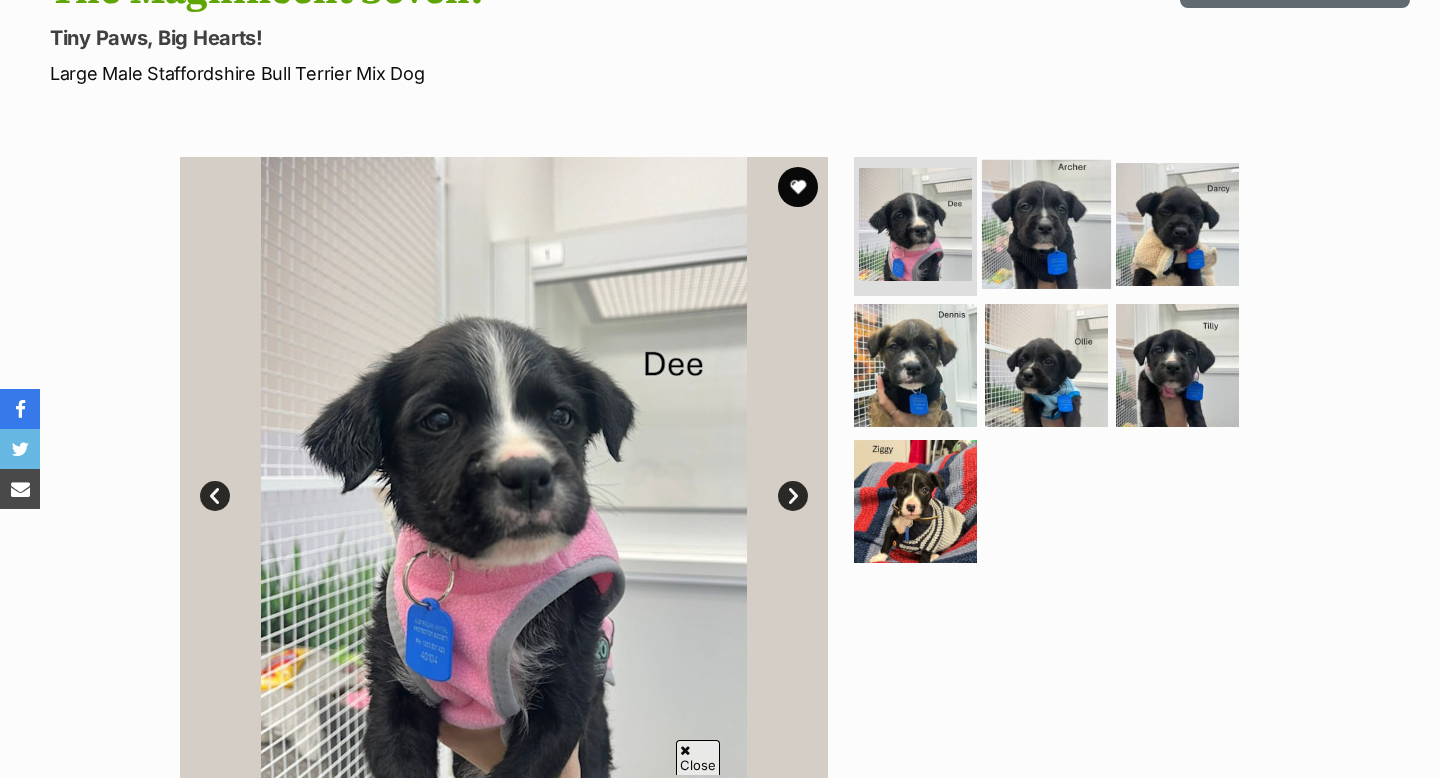 click at bounding box center [1046, 223] 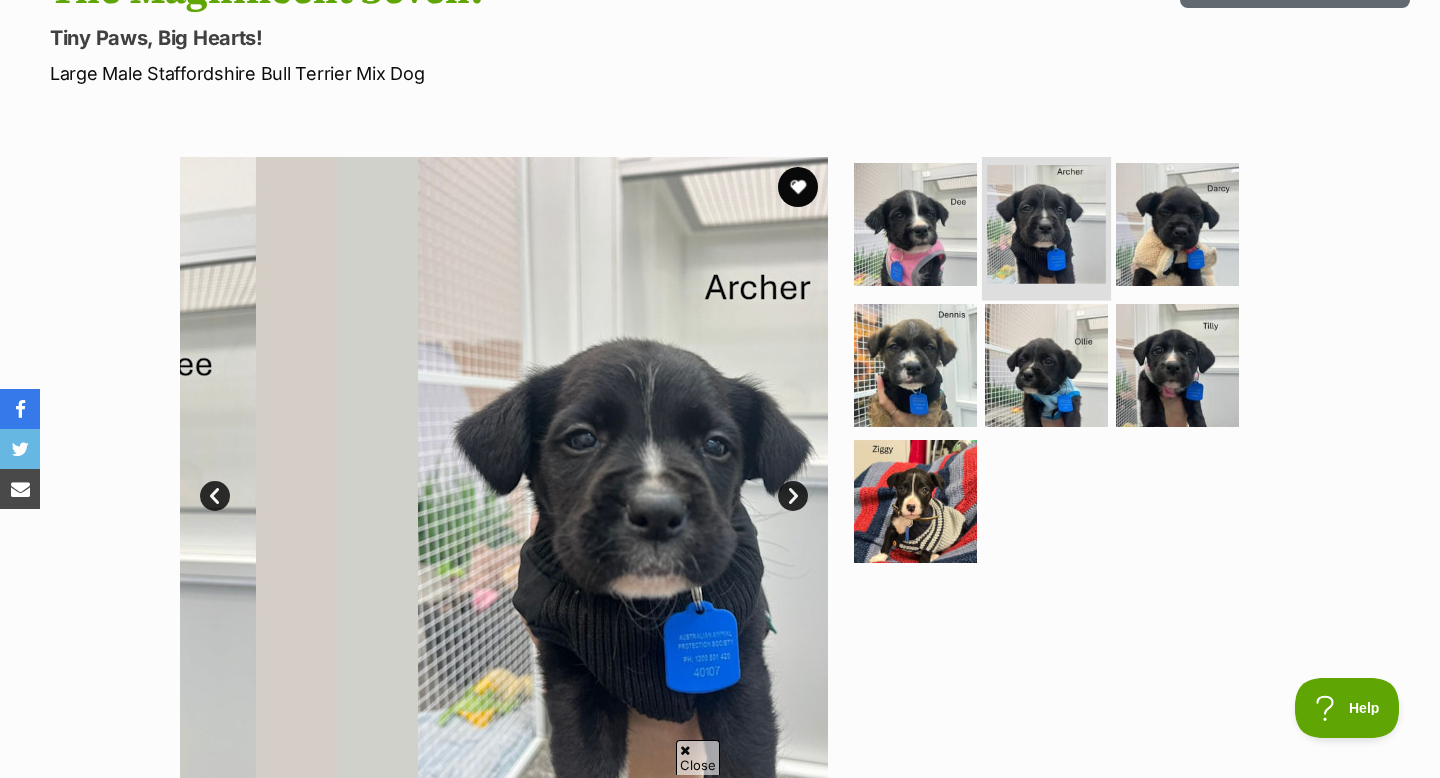 scroll, scrollTop: 0, scrollLeft: 0, axis: both 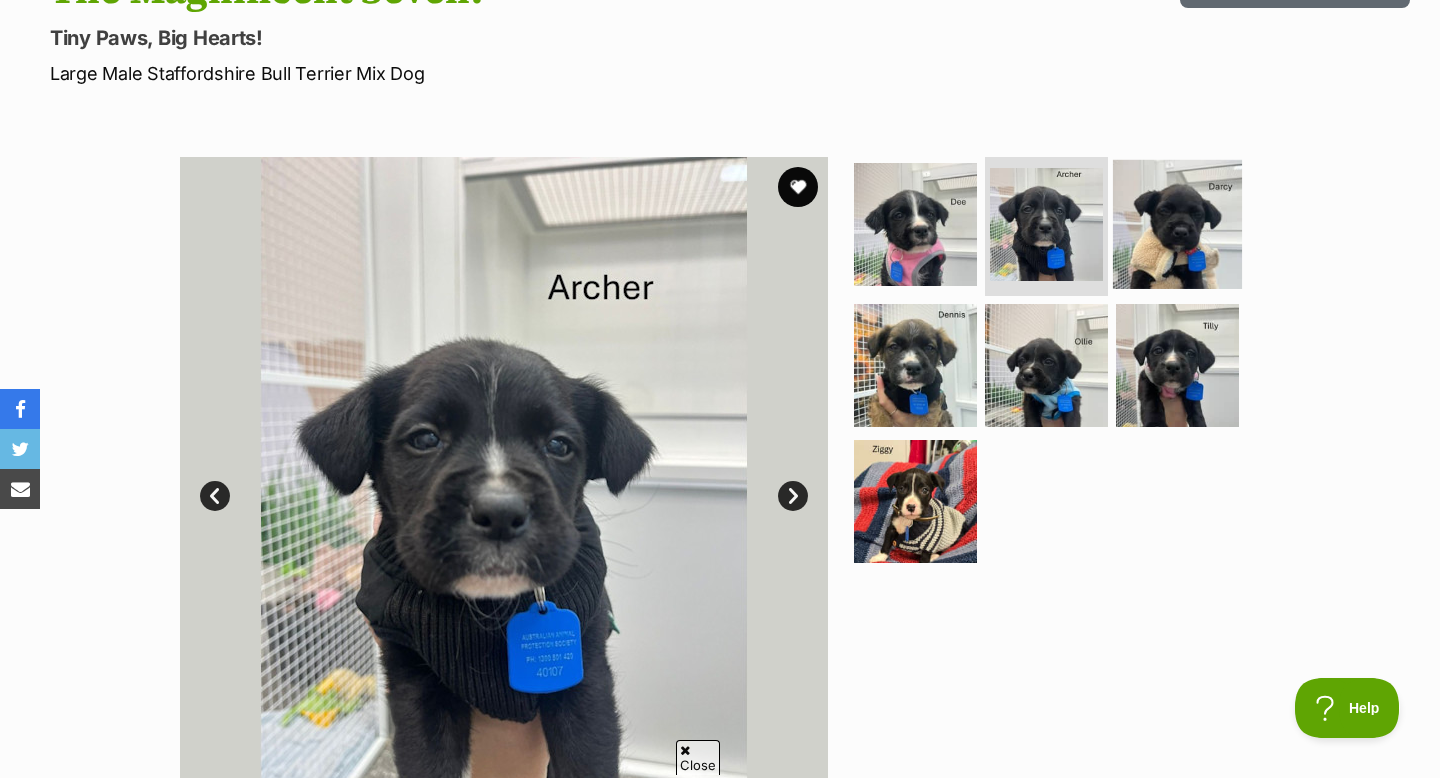 click at bounding box center (1177, 223) 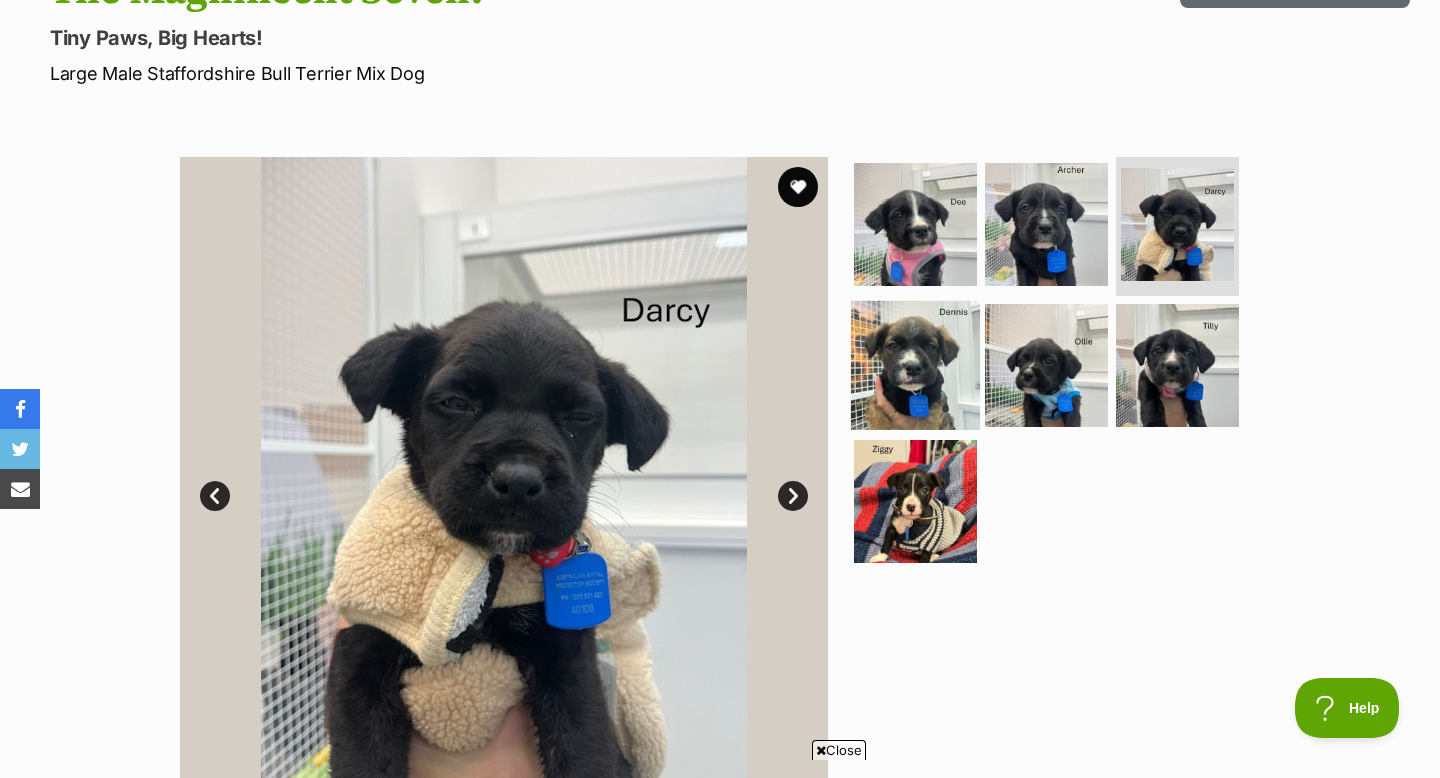 click at bounding box center [915, 365] 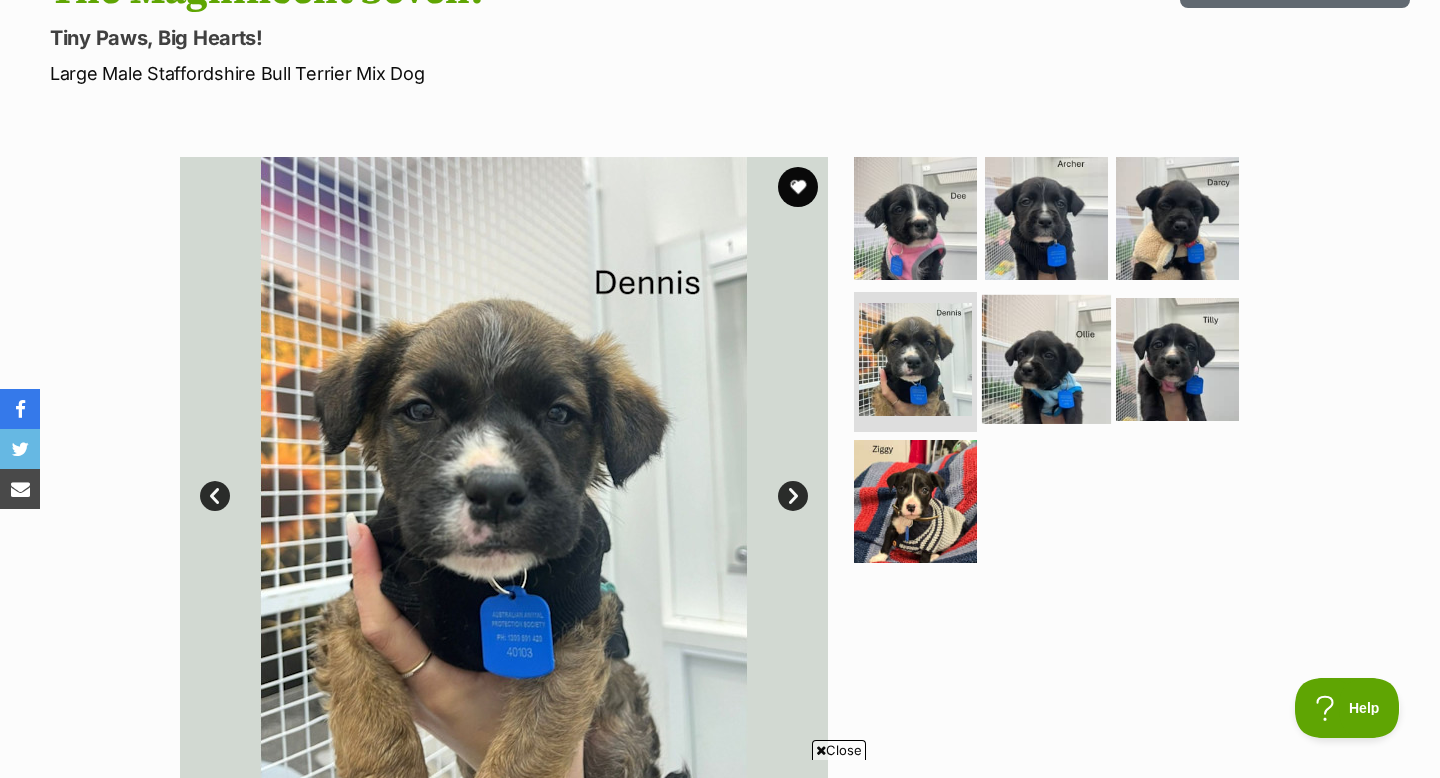 click at bounding box center [1046, 359] 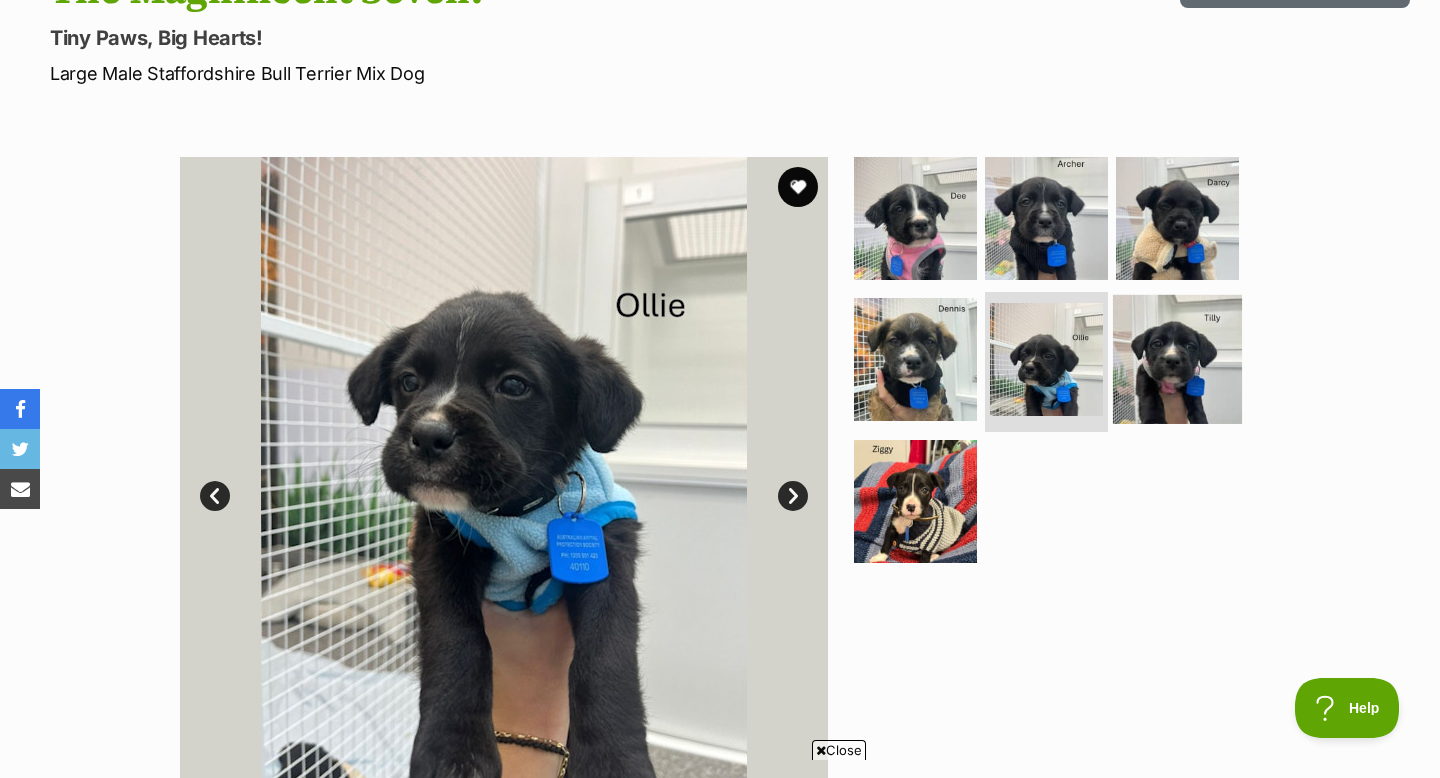 click at bounding box center (1177, 359) 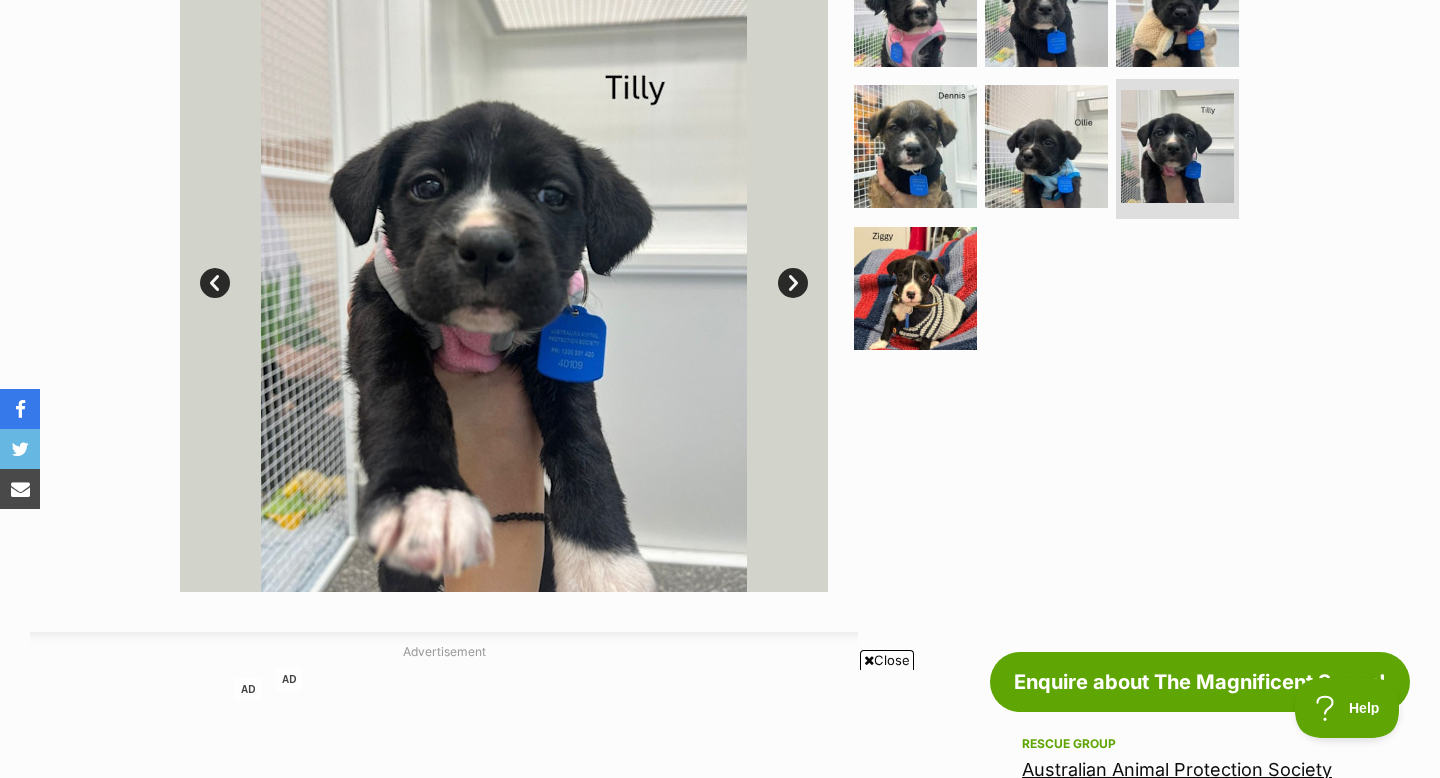 scroll, scrollTop: 0, scrollLeft: 0, axis: both 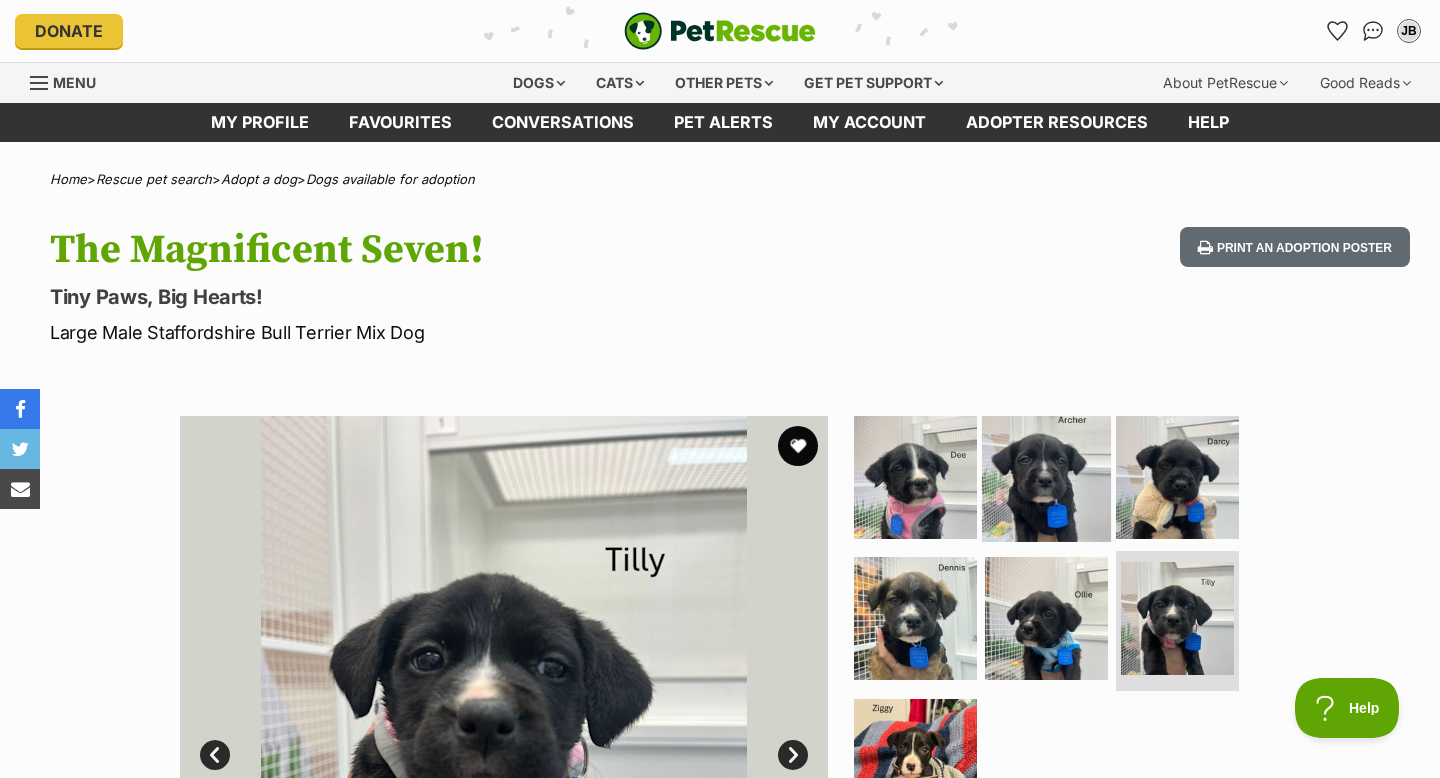 click at bounding box center [1046, 476] 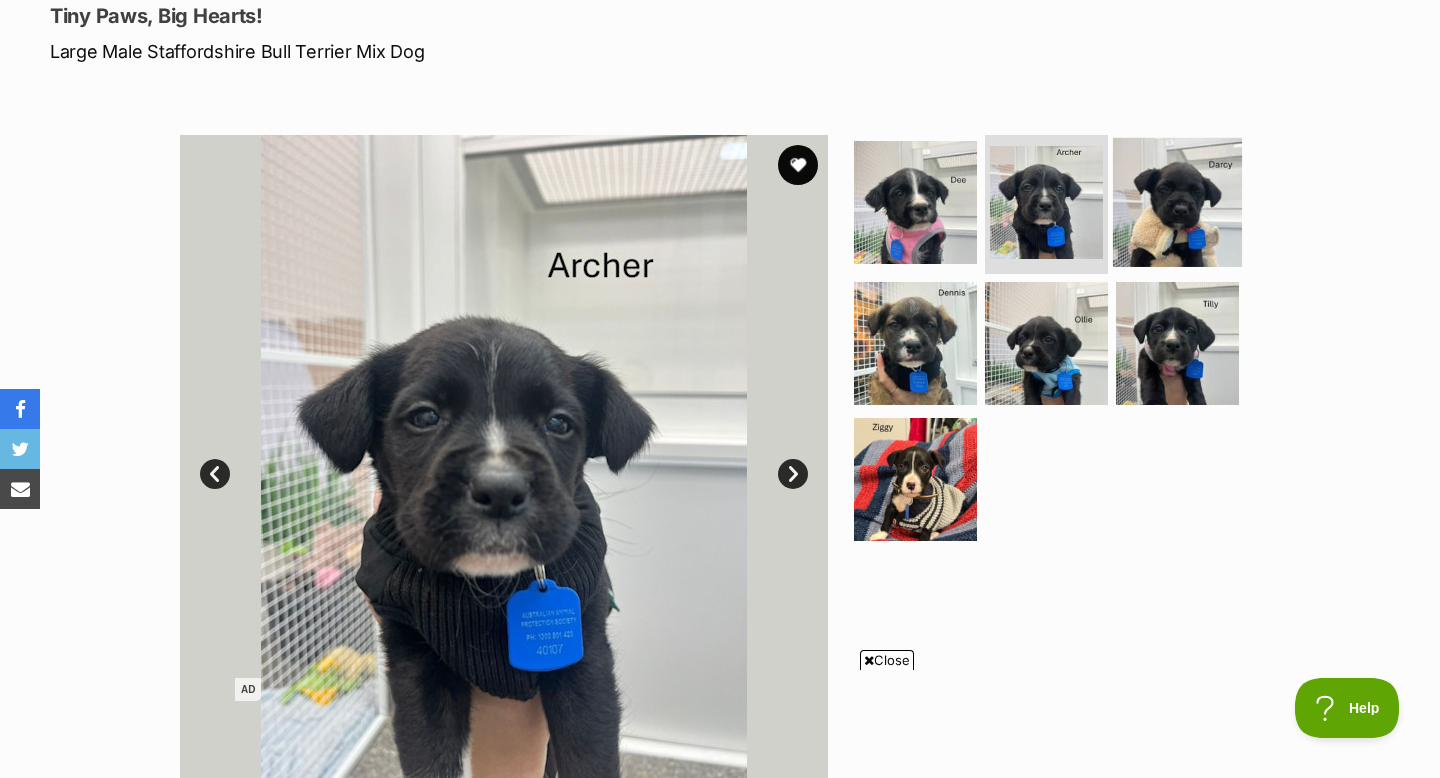 scroll, scrollTop: 314, scrollLeft: 0, axis: vertical 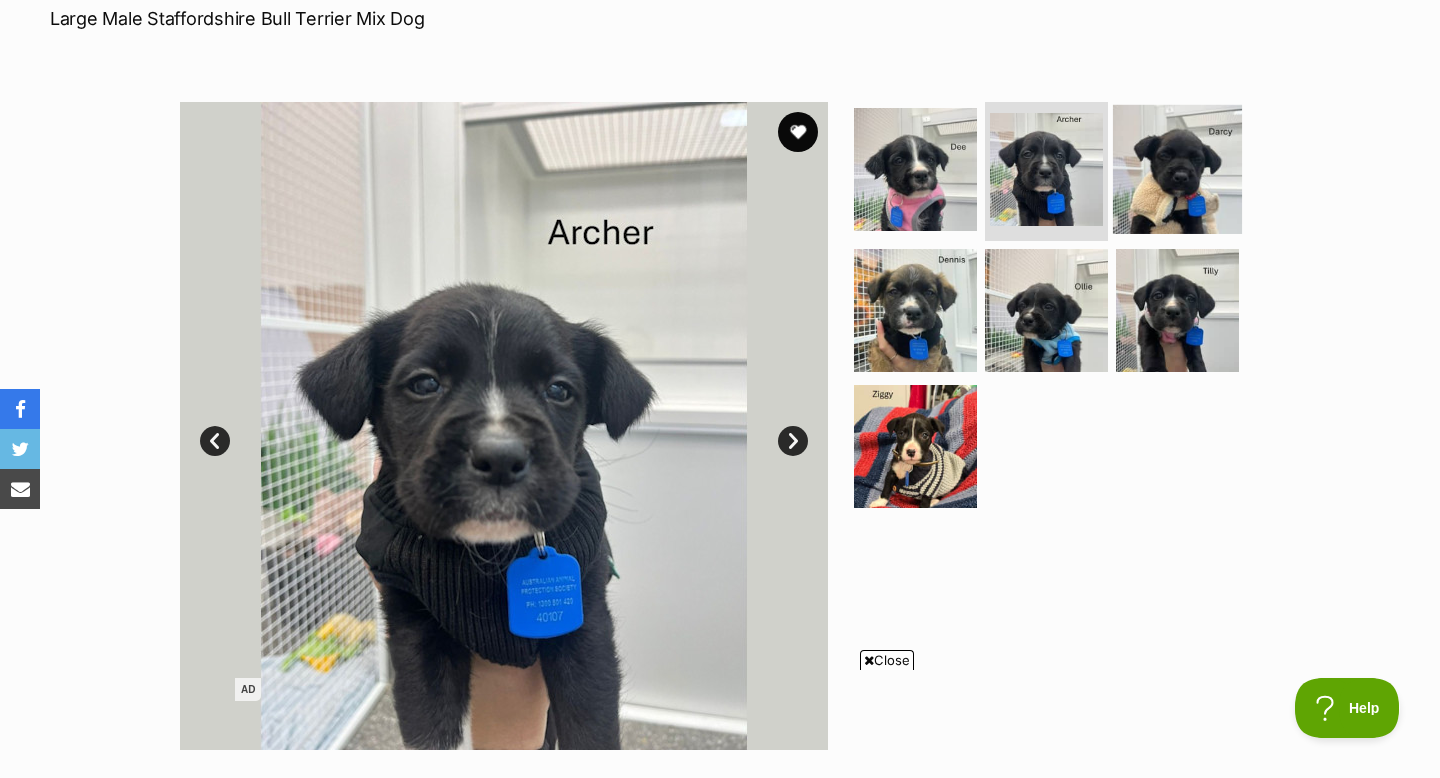click at bounding box center [1177, 168] 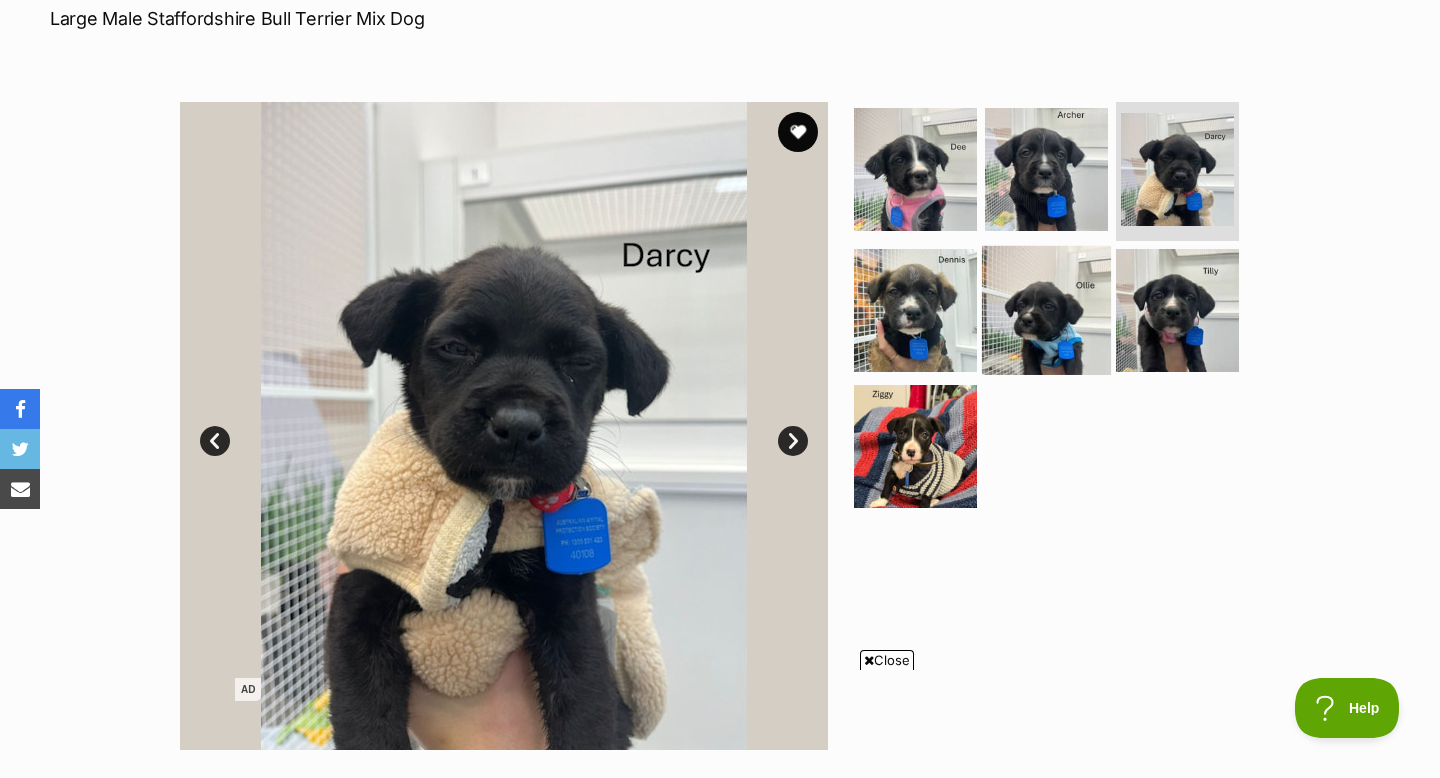 click at bounding box center [1046, 310] 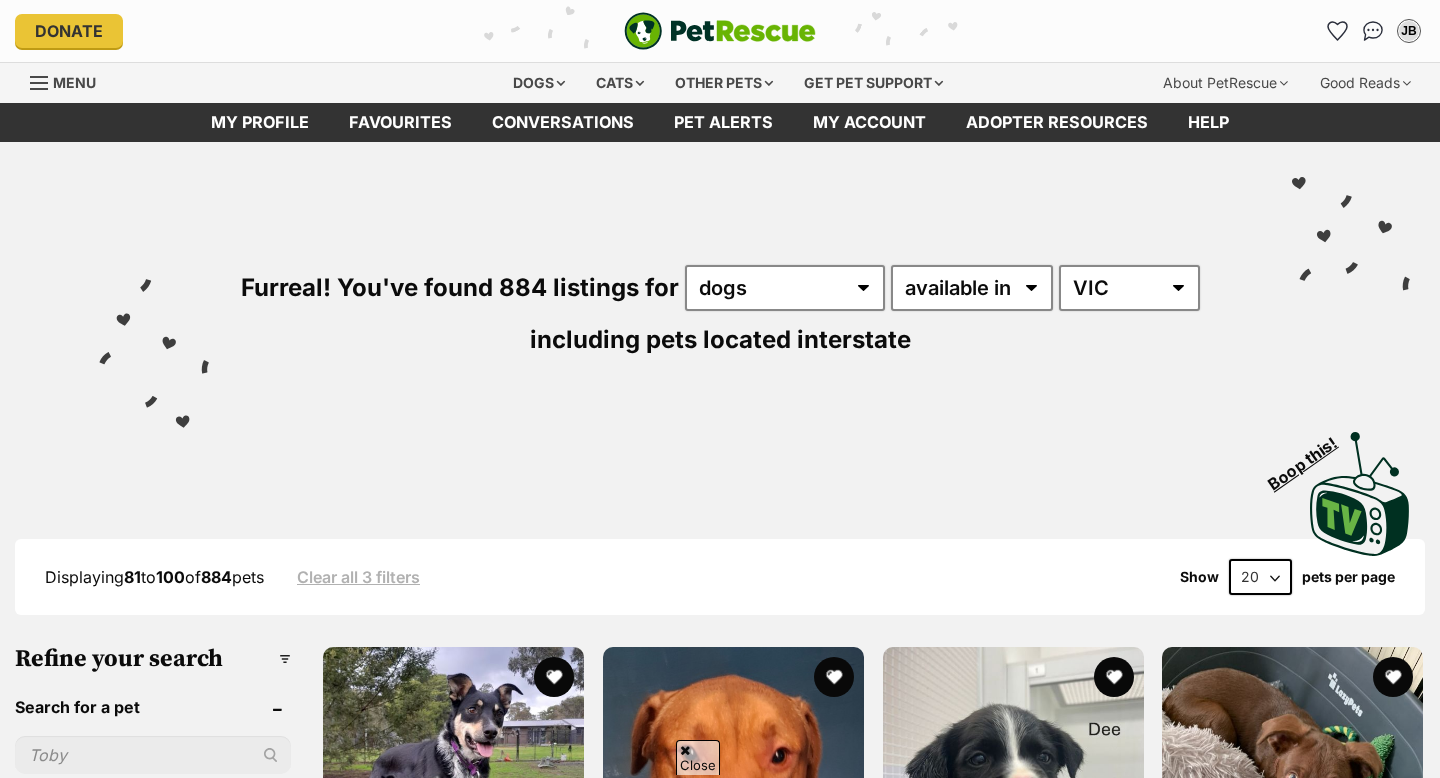 scroll, scrollTop: 449, scrollLeft: 0, axis: vertical 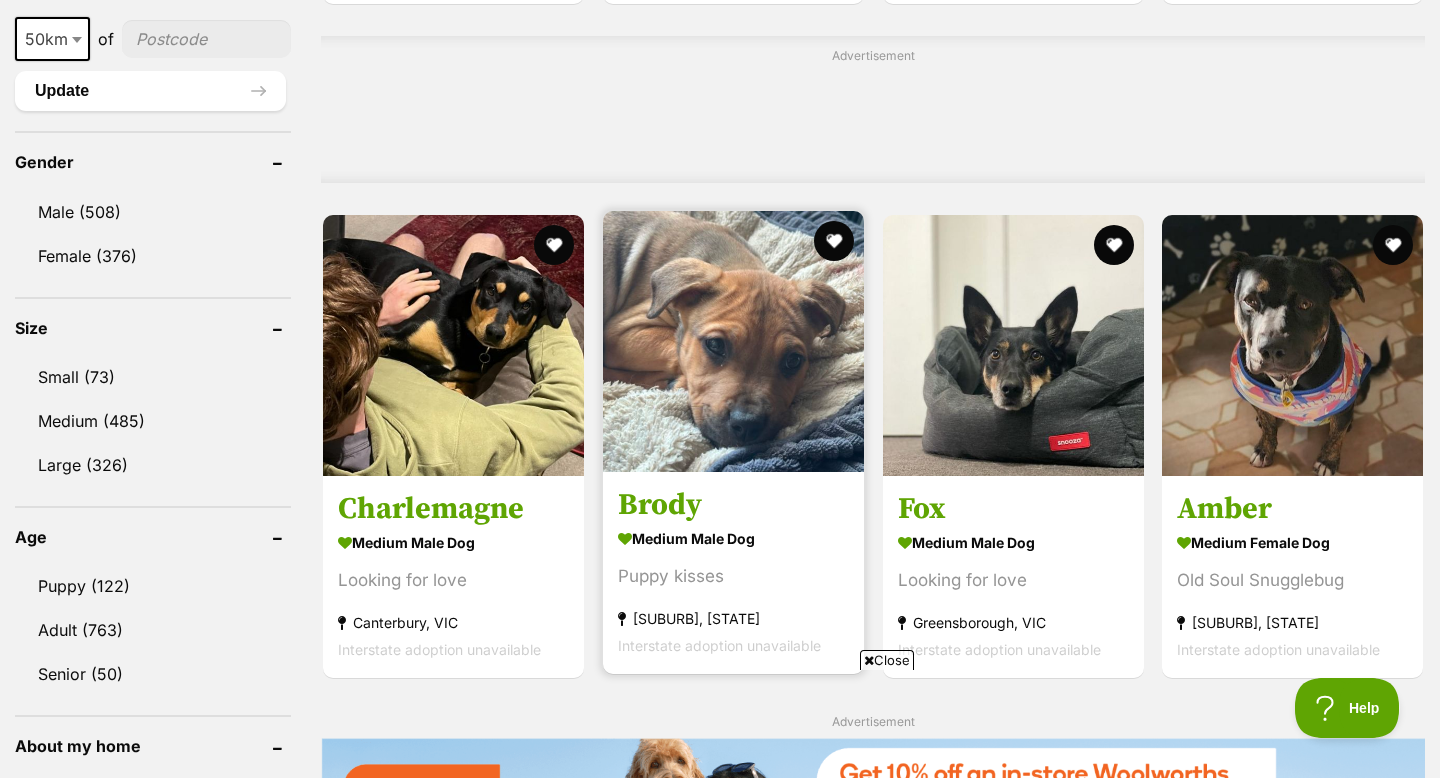 click at bounding box center [733, 341] 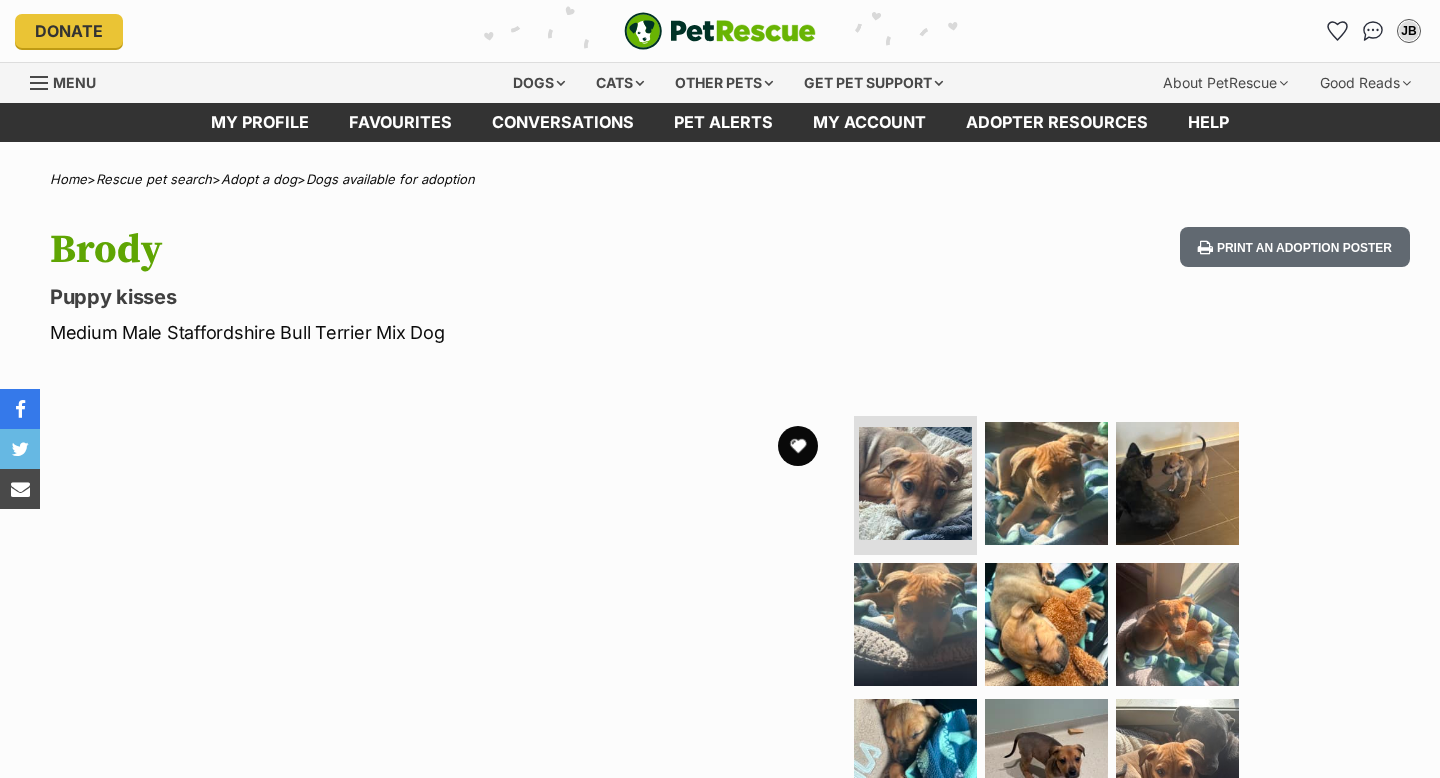 scroll, scrollTop: 0, scrollLeft: 0, axis: both 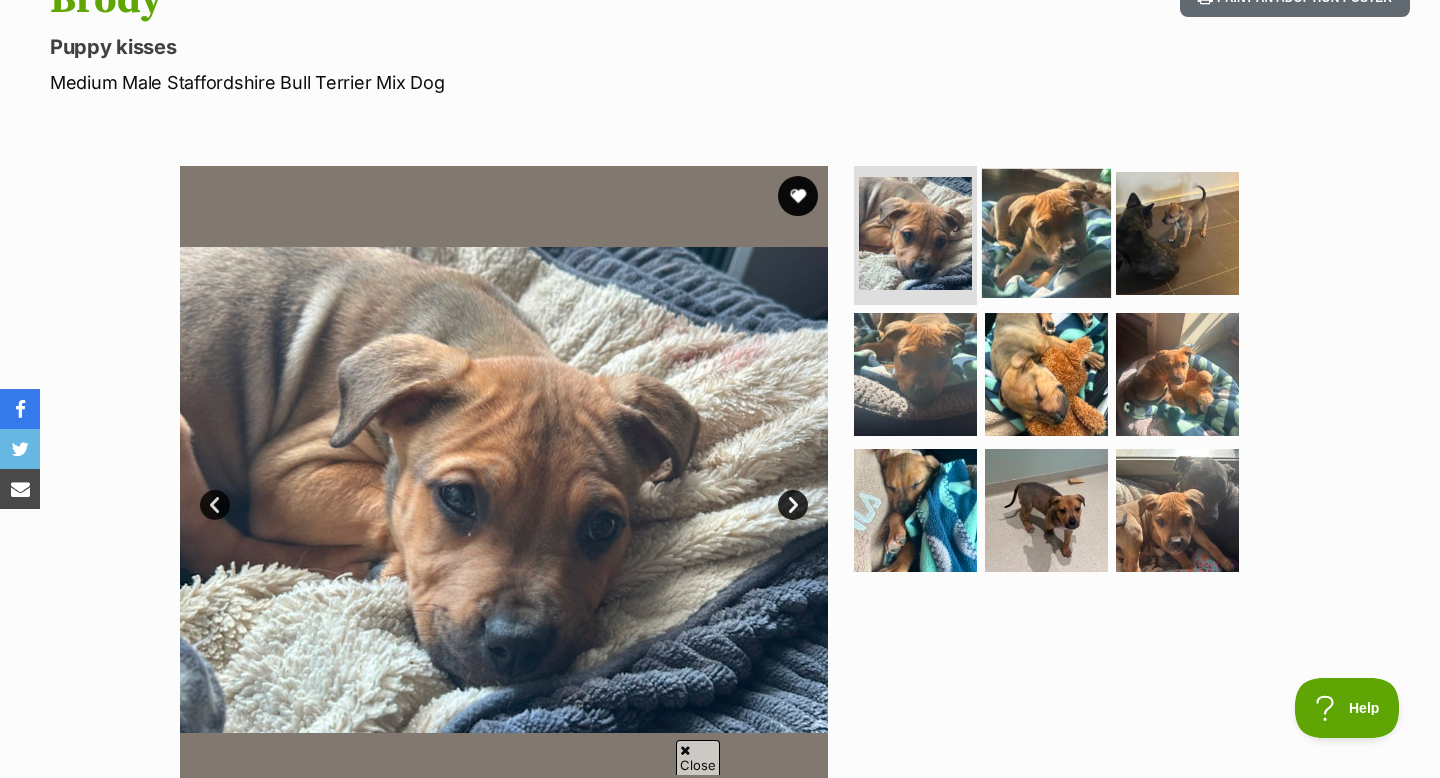 click at bounding box center (1046, 232) 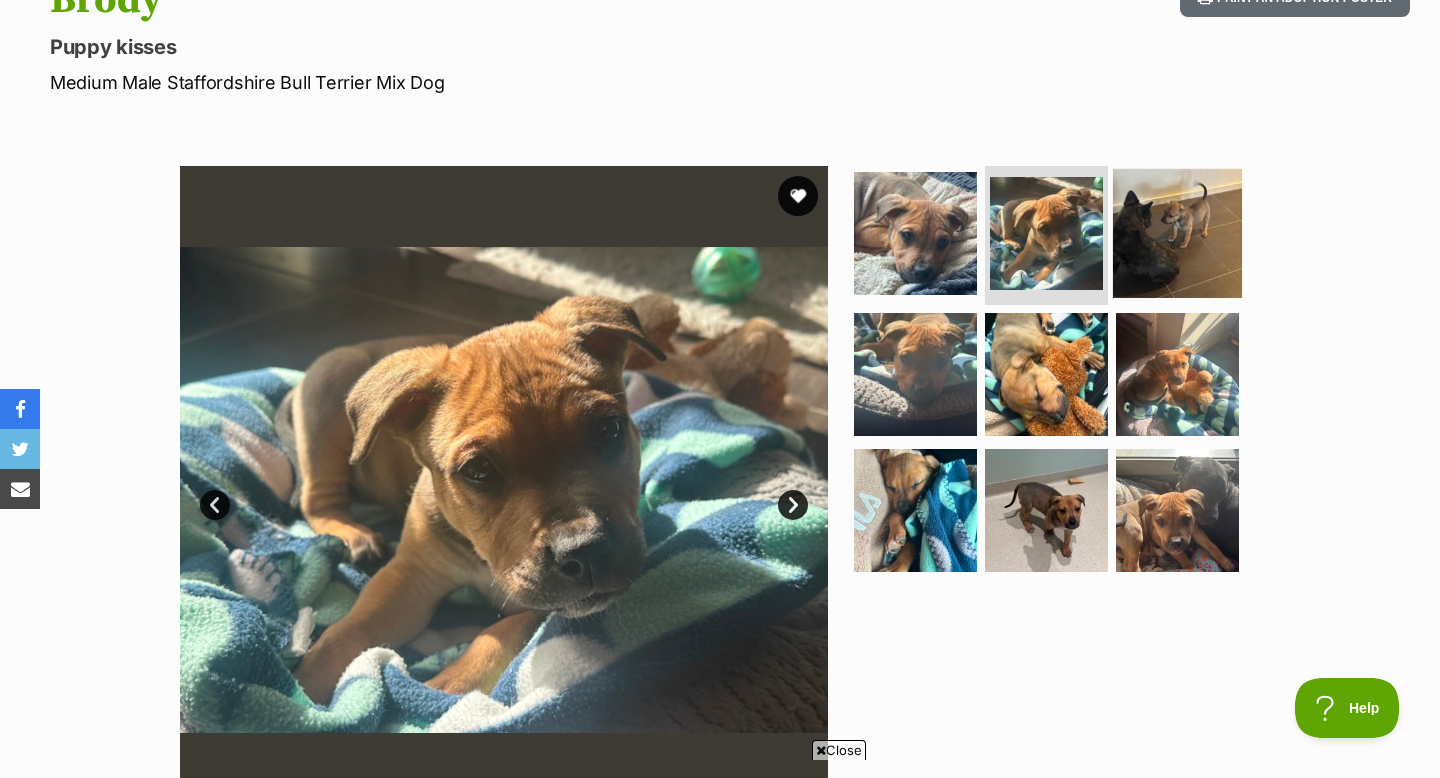 click at bounding box center [1177, 232] 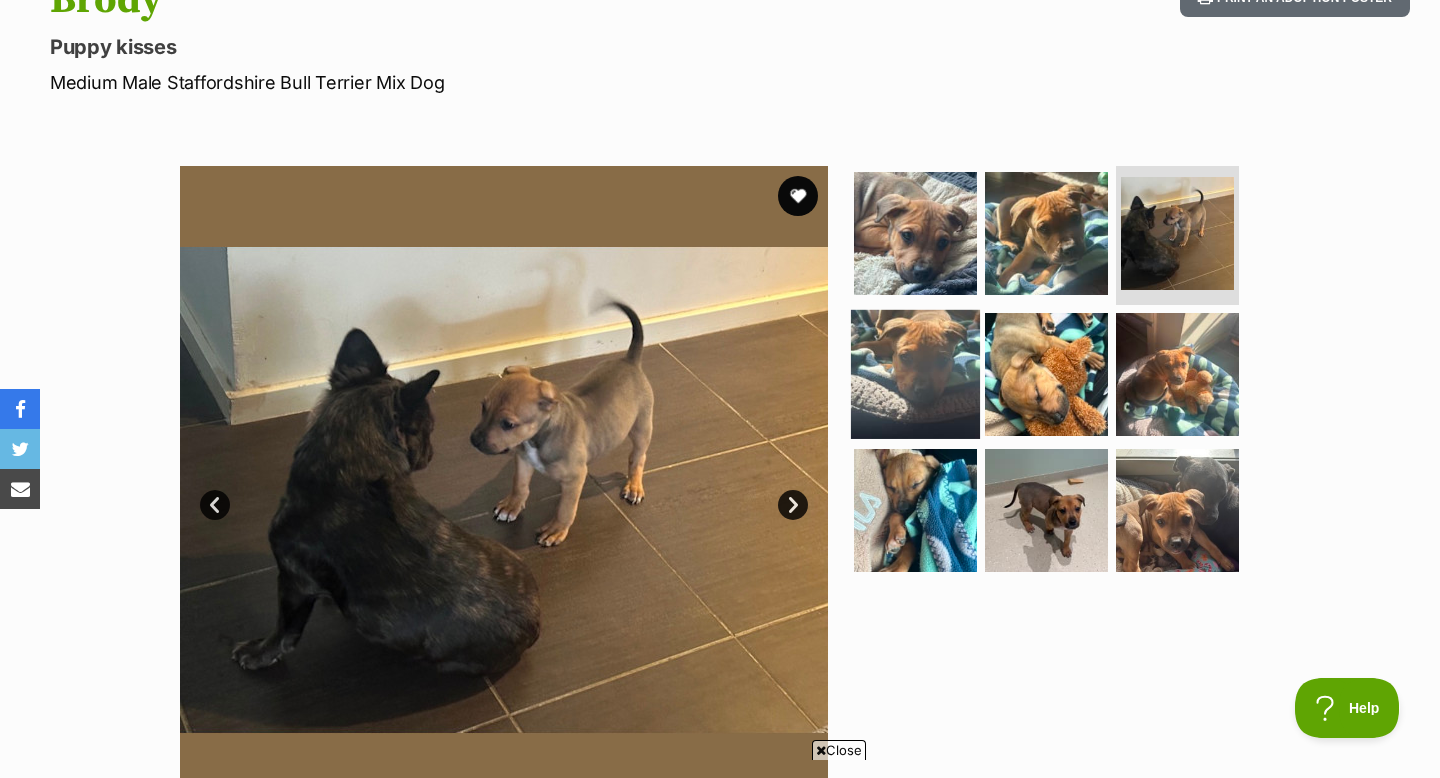 click at bounding box center [915, 374] 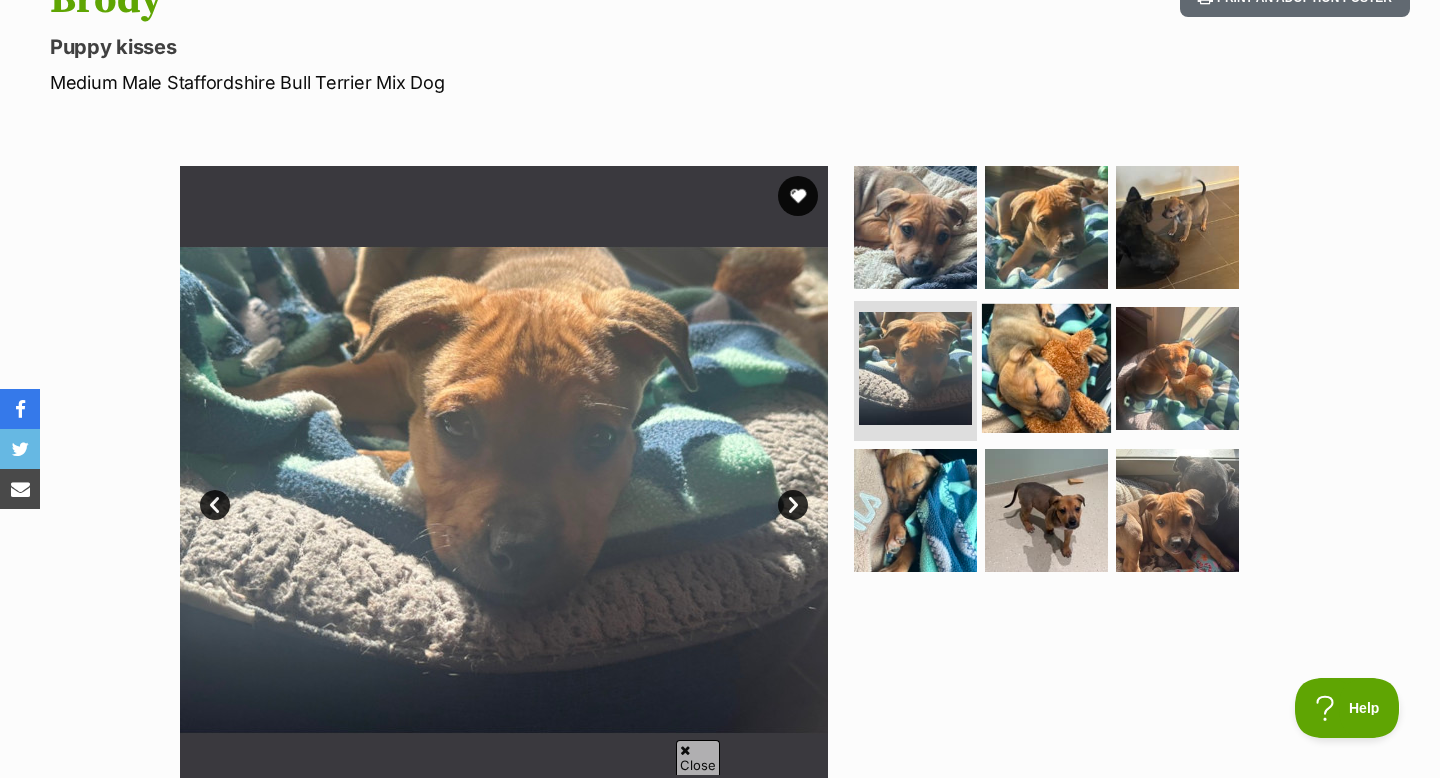 click at bounding box center (1046, 368) 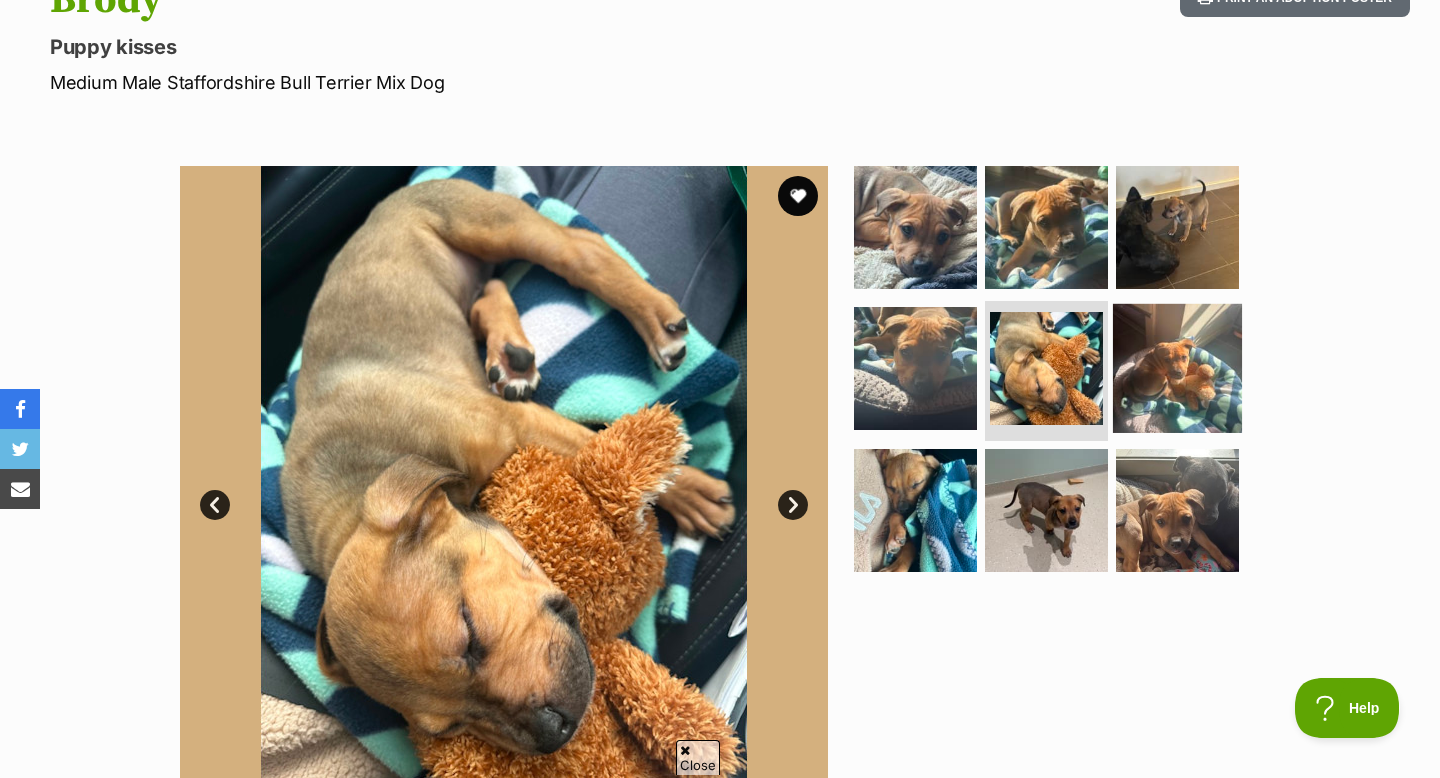 click at bounding box center [1177, 368] 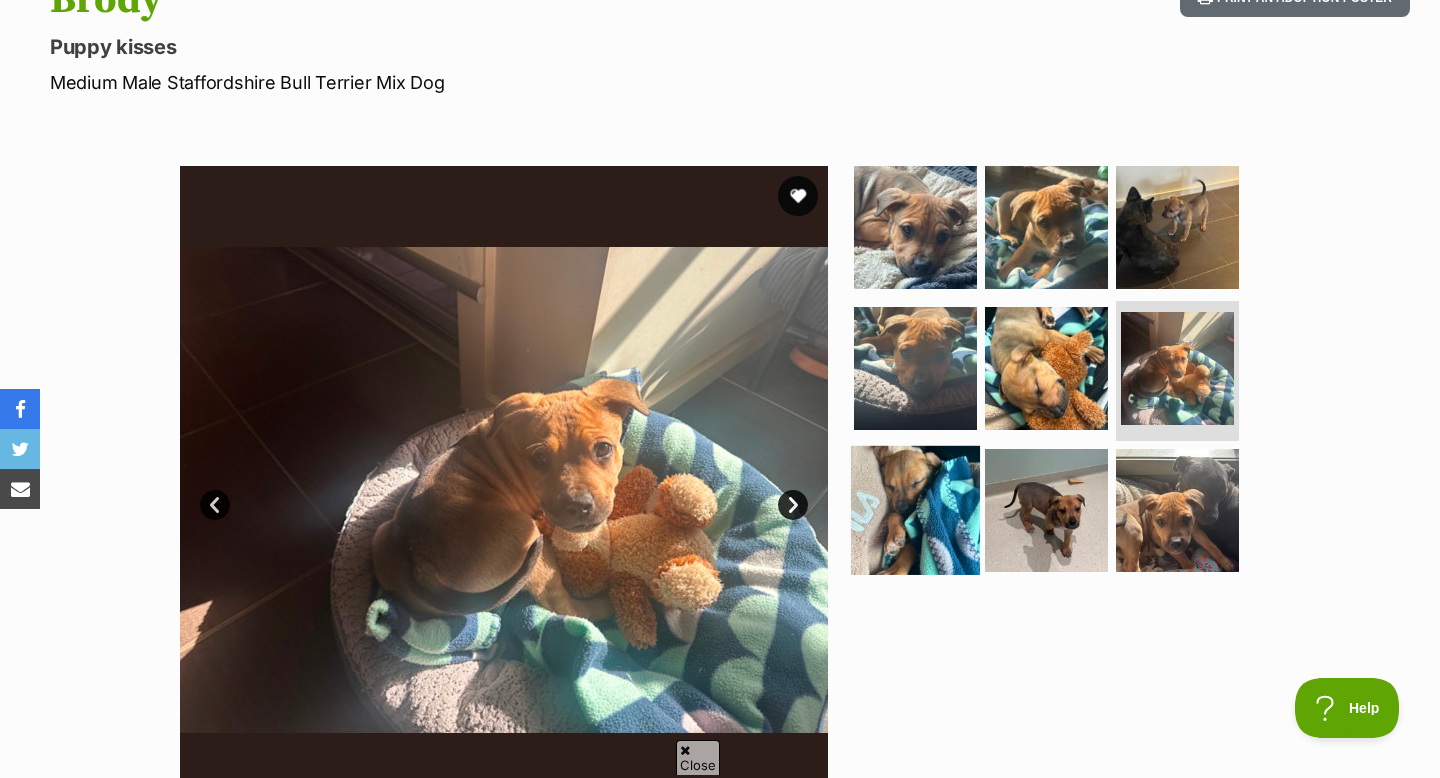 click at bounding box center [915, 510] 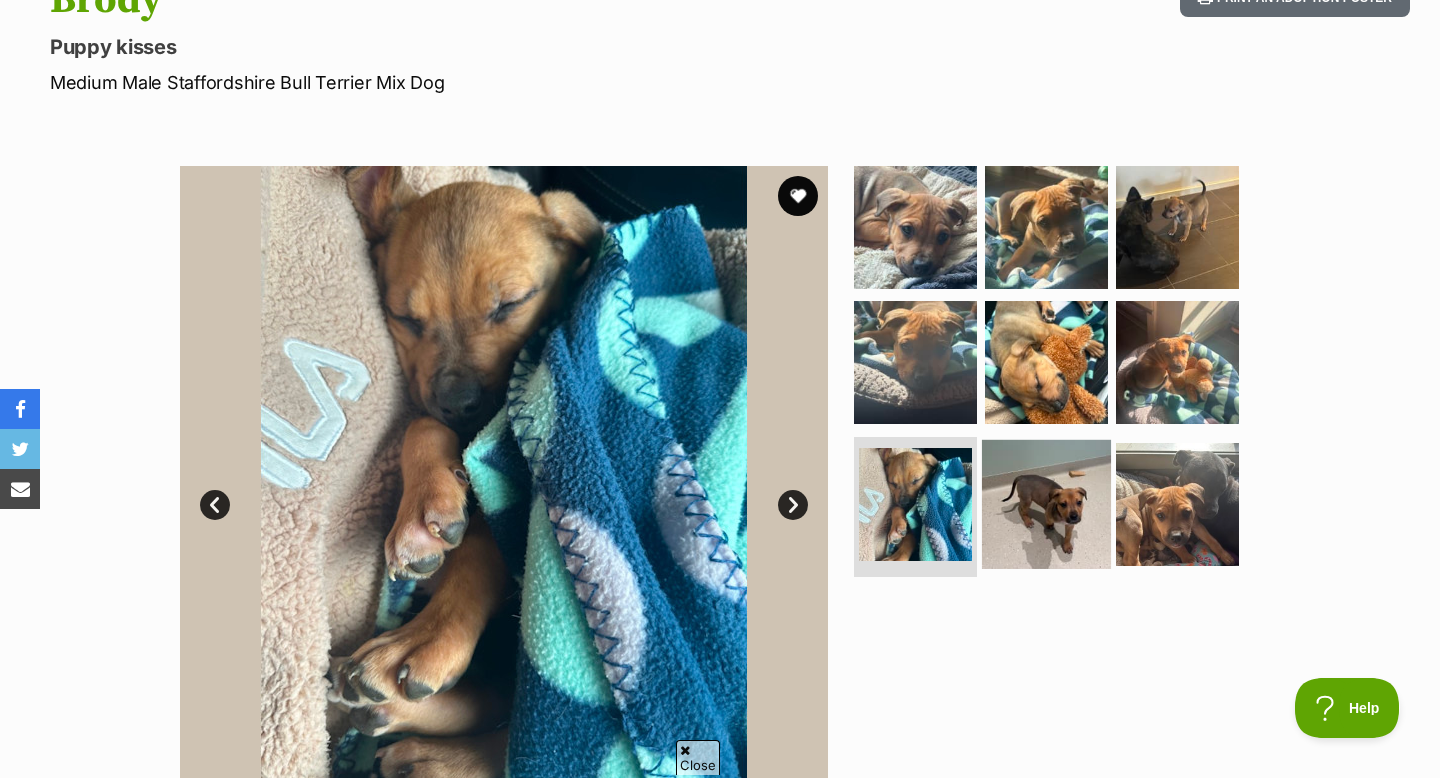 click at bounding box center (1046, 504) 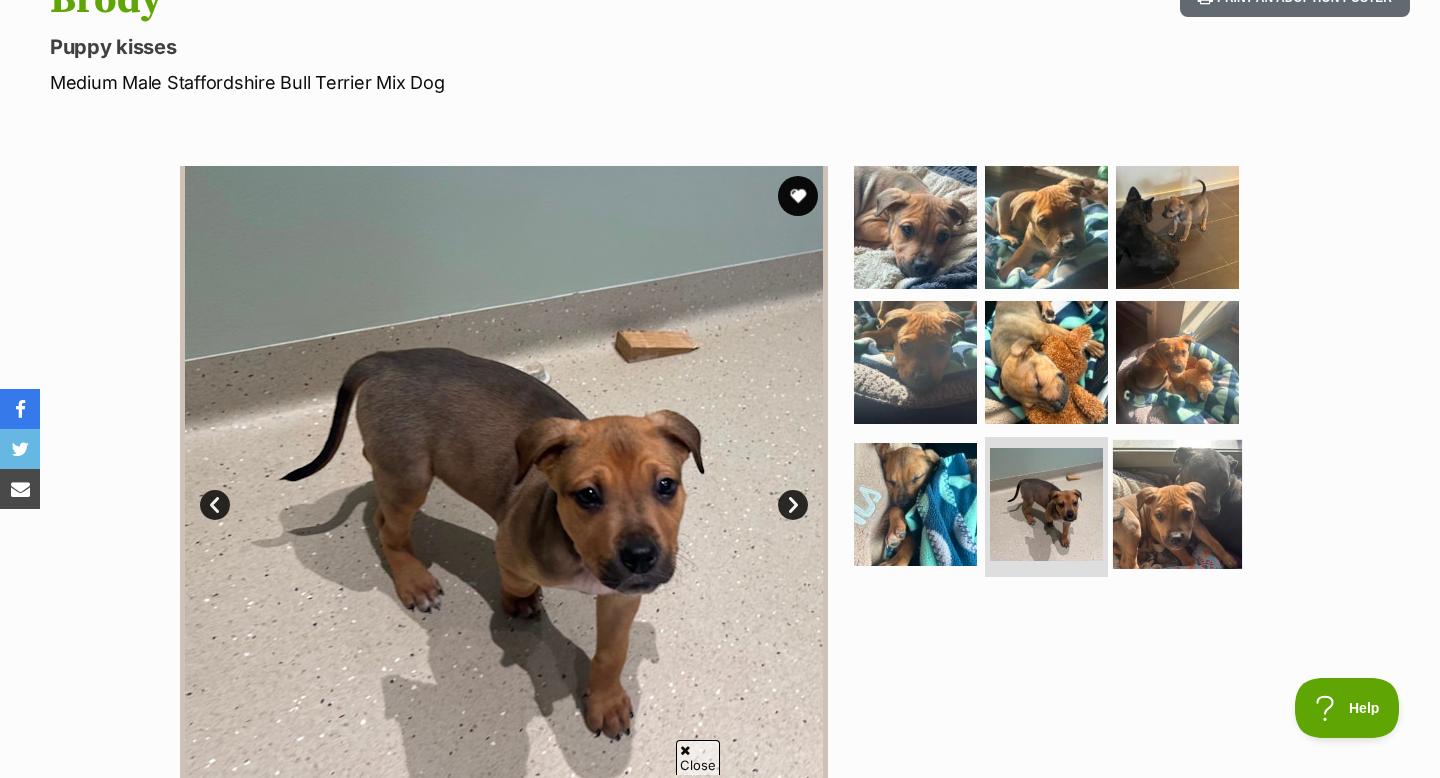 click at bounding box center [1177, 504] 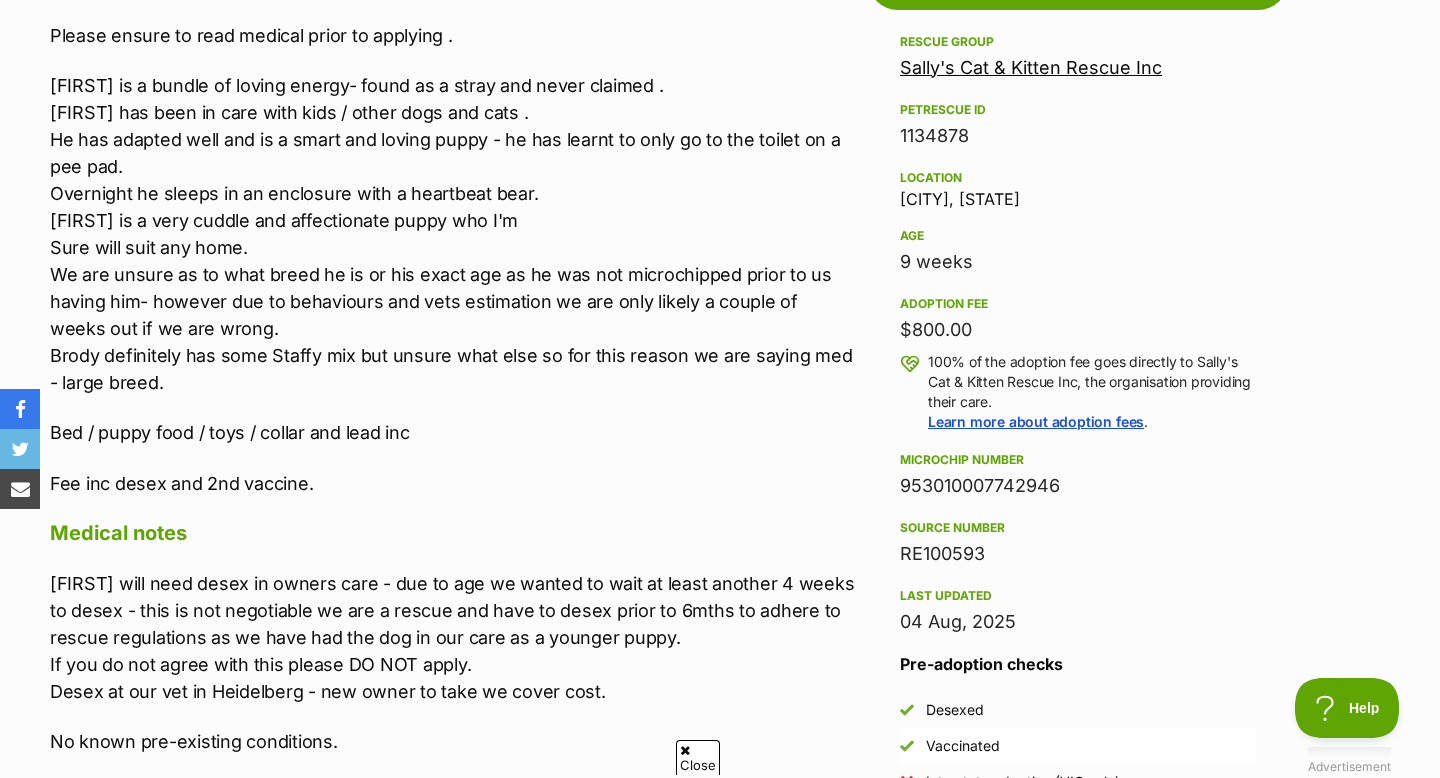 scroll, scrollTop: 1167, scrollLeft: 0, axis: vertical 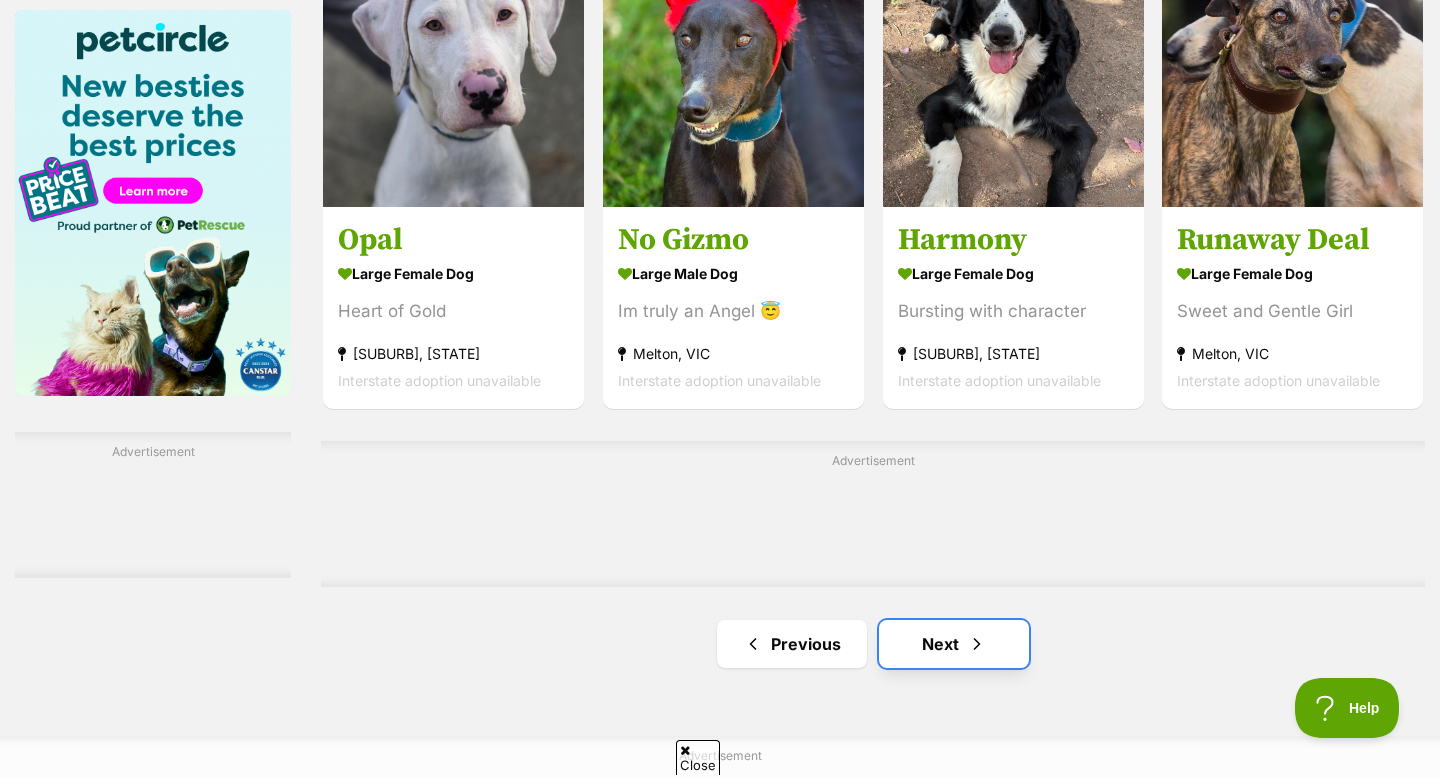 click on "Next" at bounding box center (954, 644) 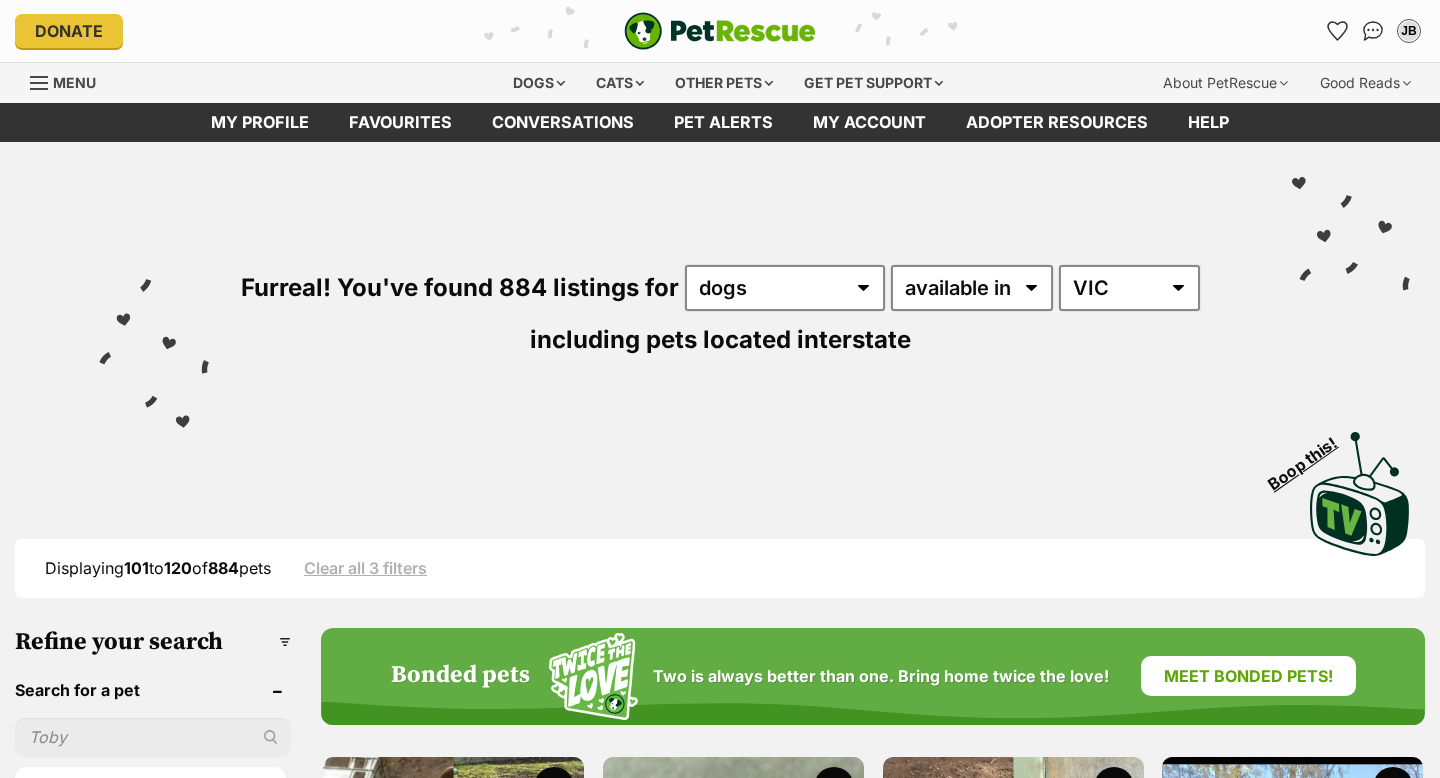 scroll, scrollTop: 0, scrollLeft: 0, axis: both 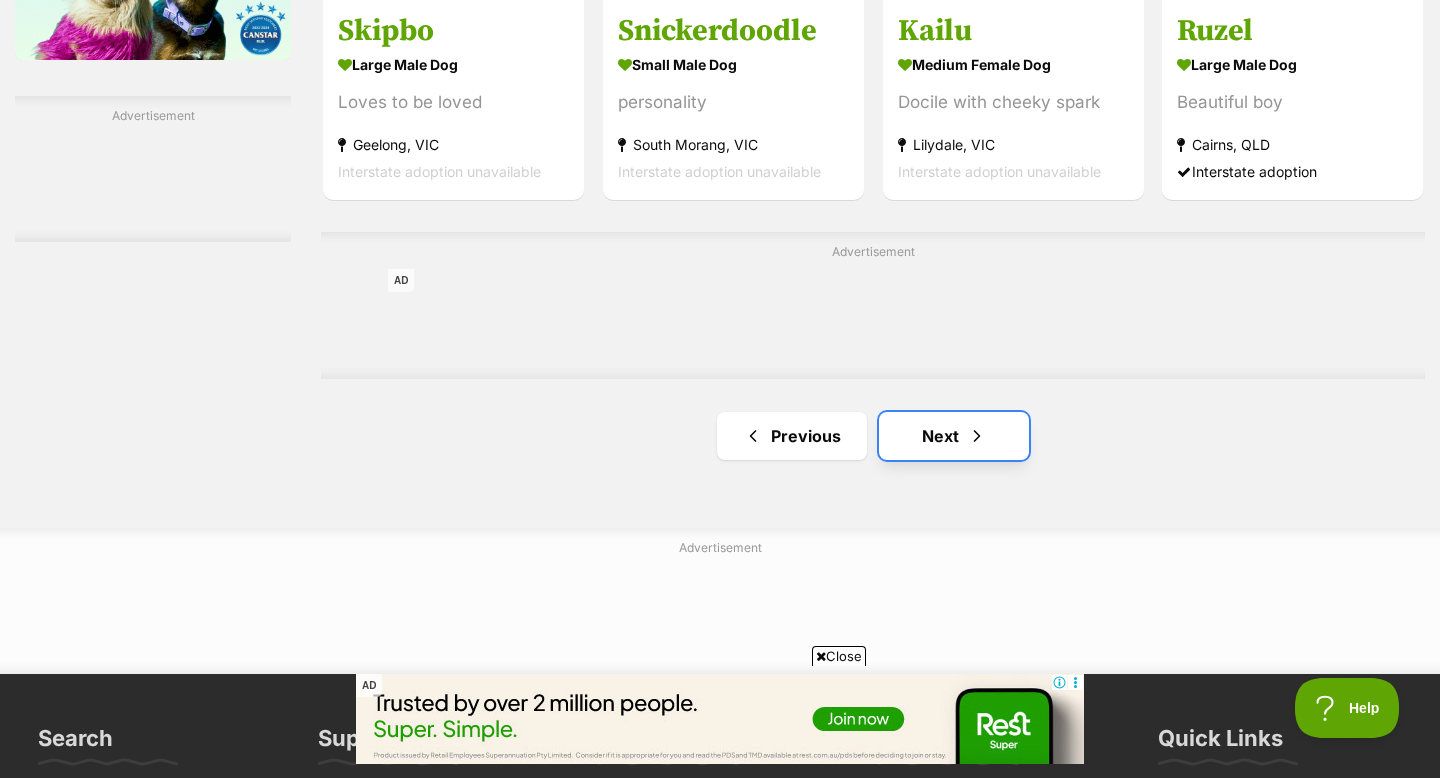 click on "Next" at bounding box center [954, 436] 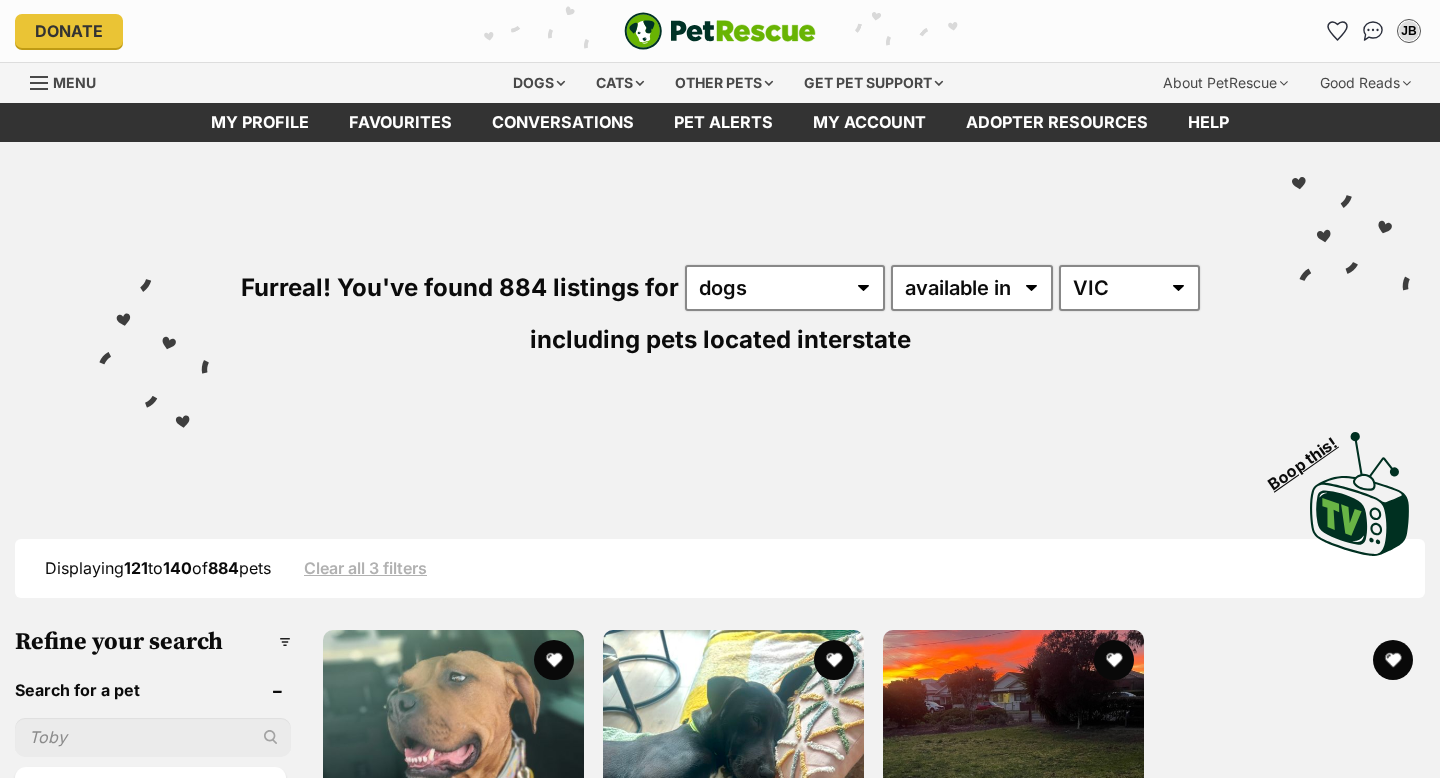 scroll, scrollTop: 0, scrollLeft: 0, axis: both 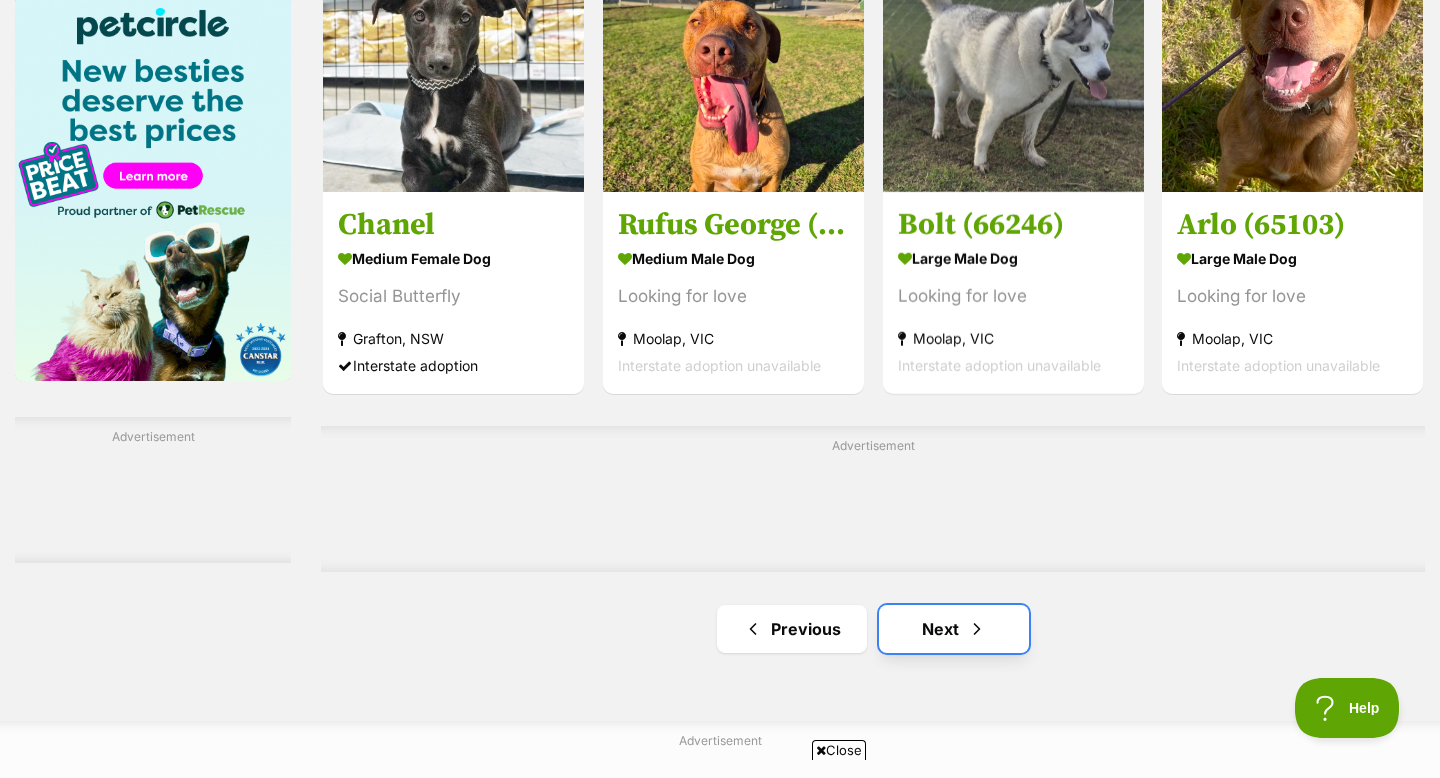 click on "Next" at bounding box center (954, 629) 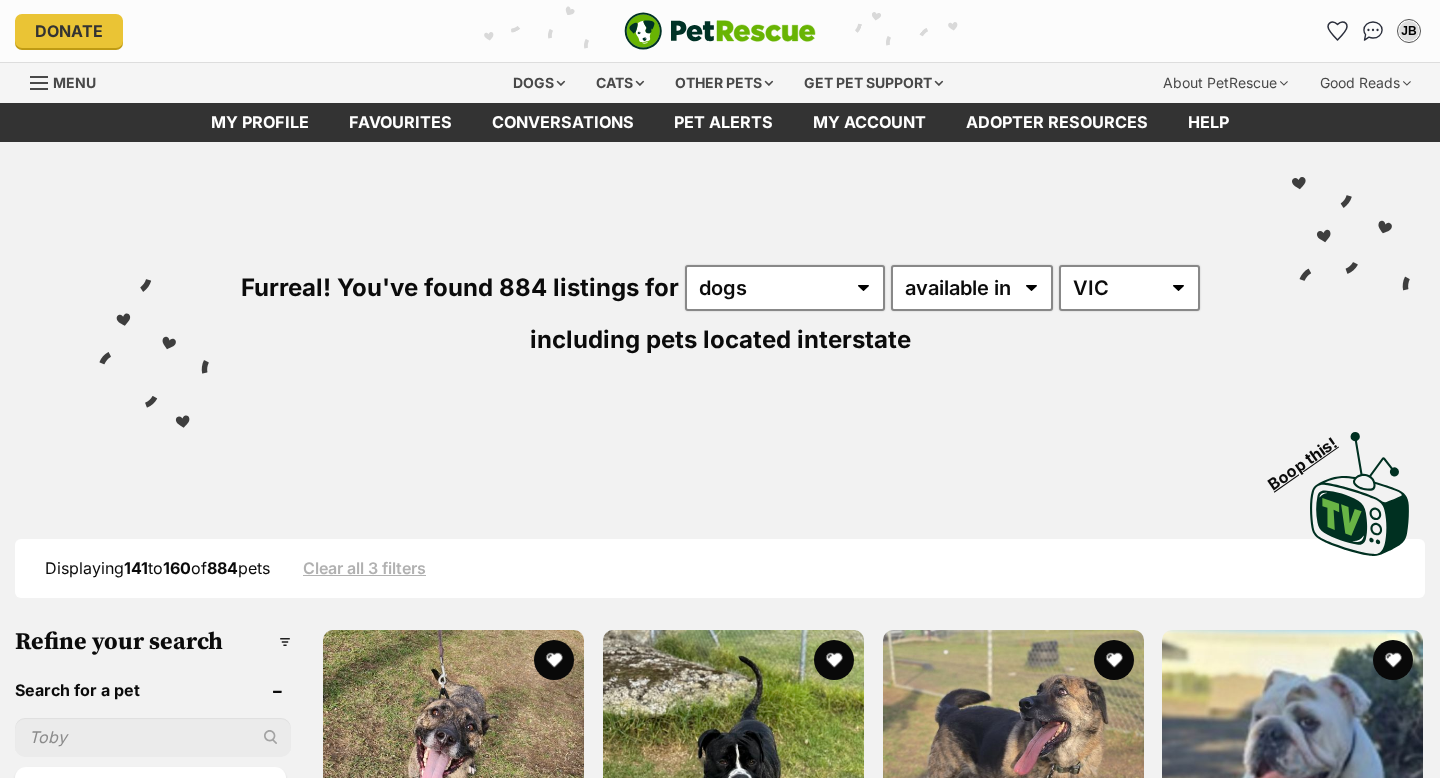 scroll, scrollTop: 0, scrollLeft: 0, axis: both 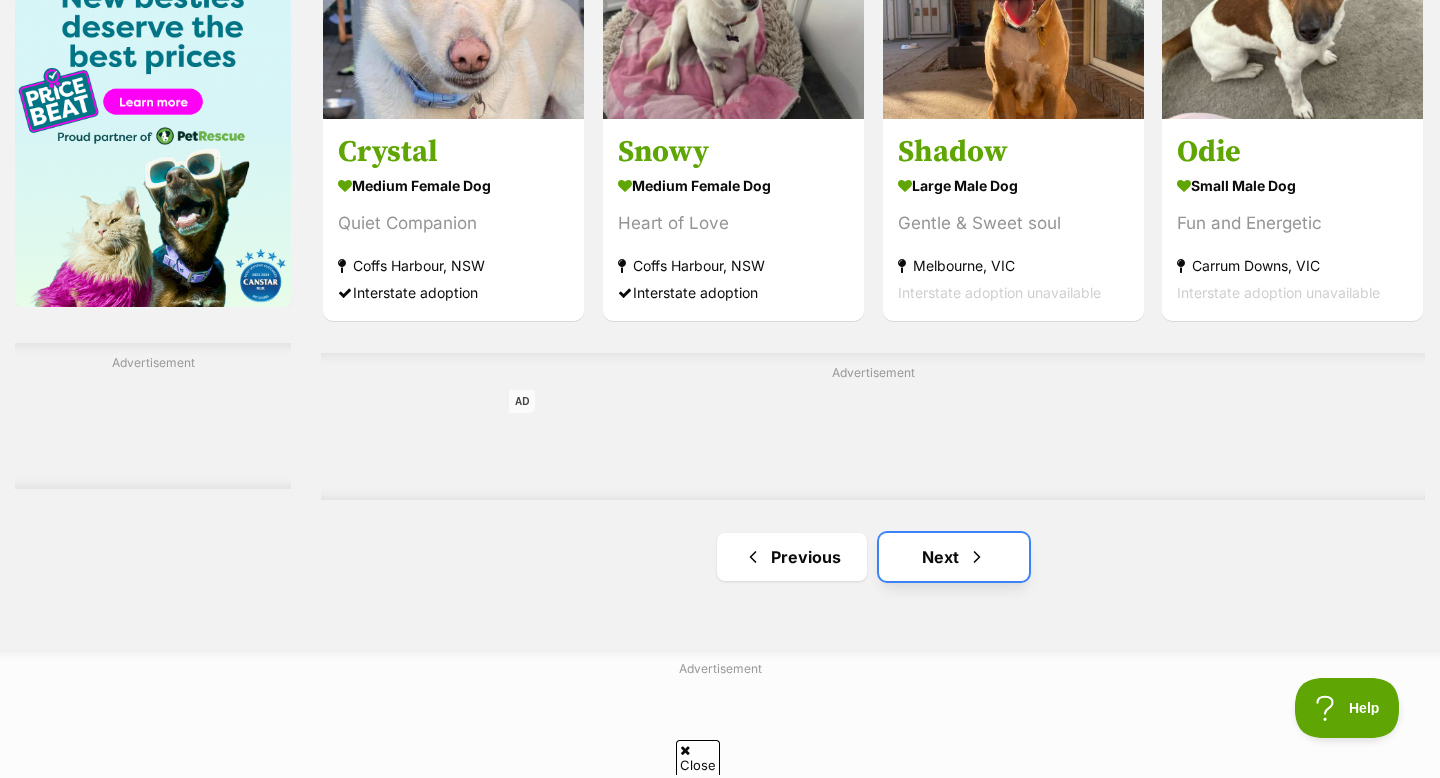 click on "Next" at bounding box center [954, 557] 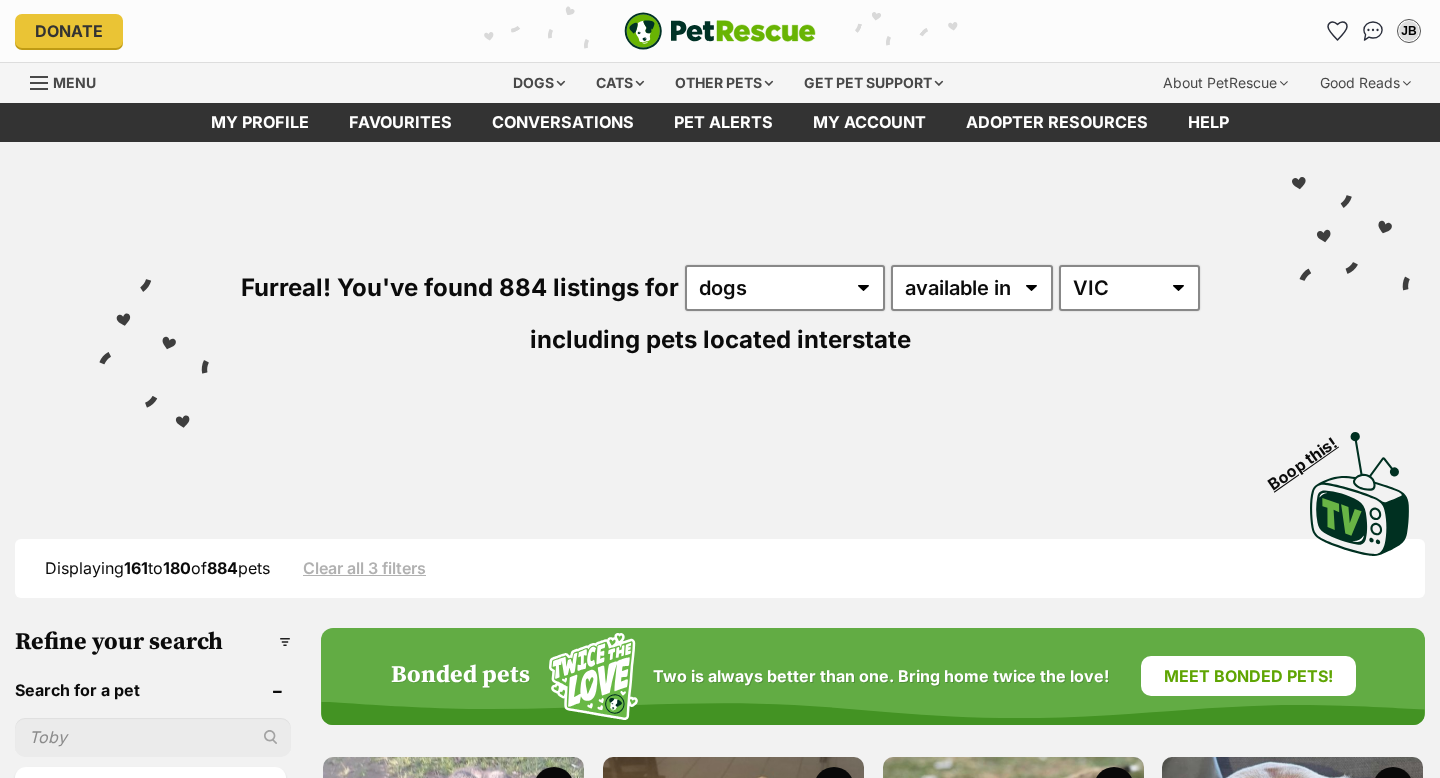 scroll, scrollTop: 0, scrollLeft: 0, axis: both 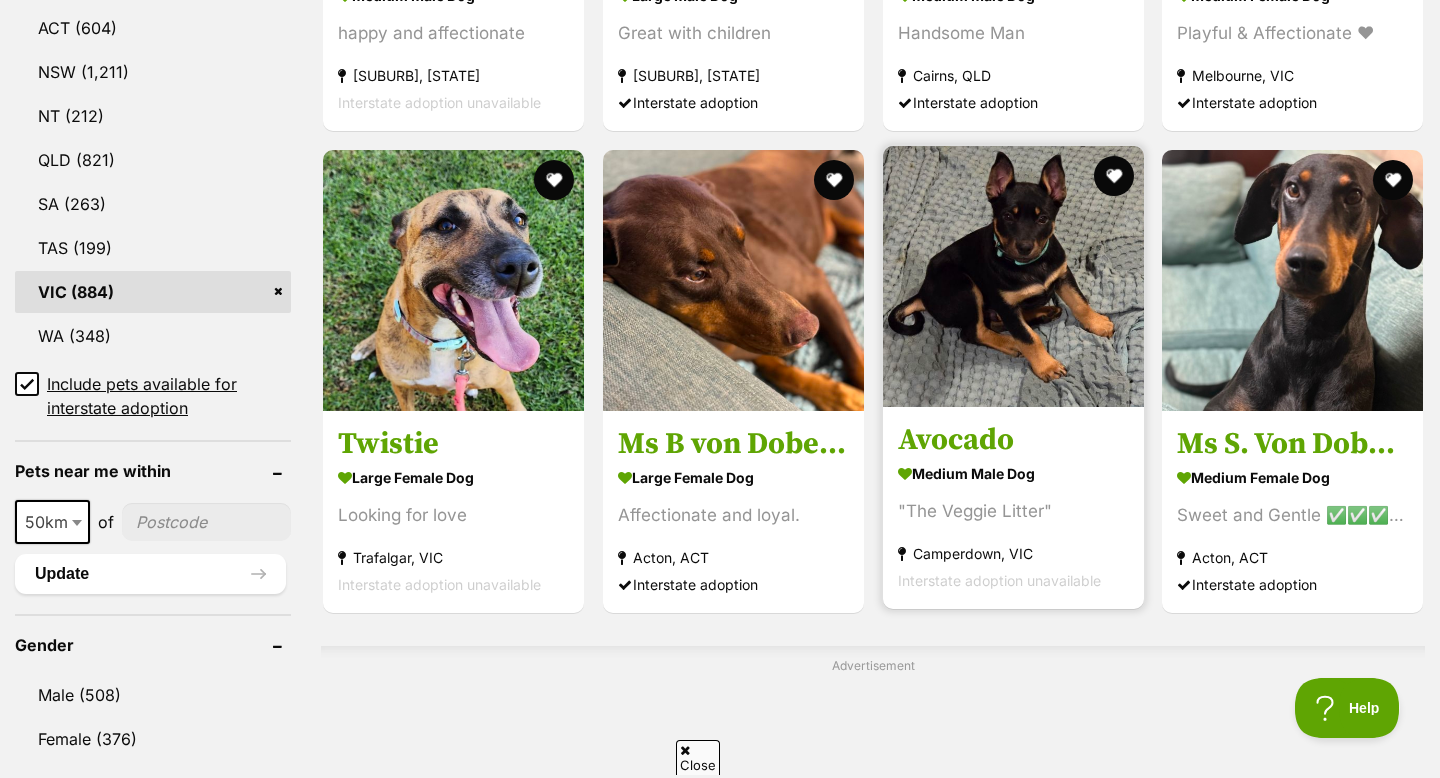 click on "medium male Dog" at bounding box center [1013, 474] 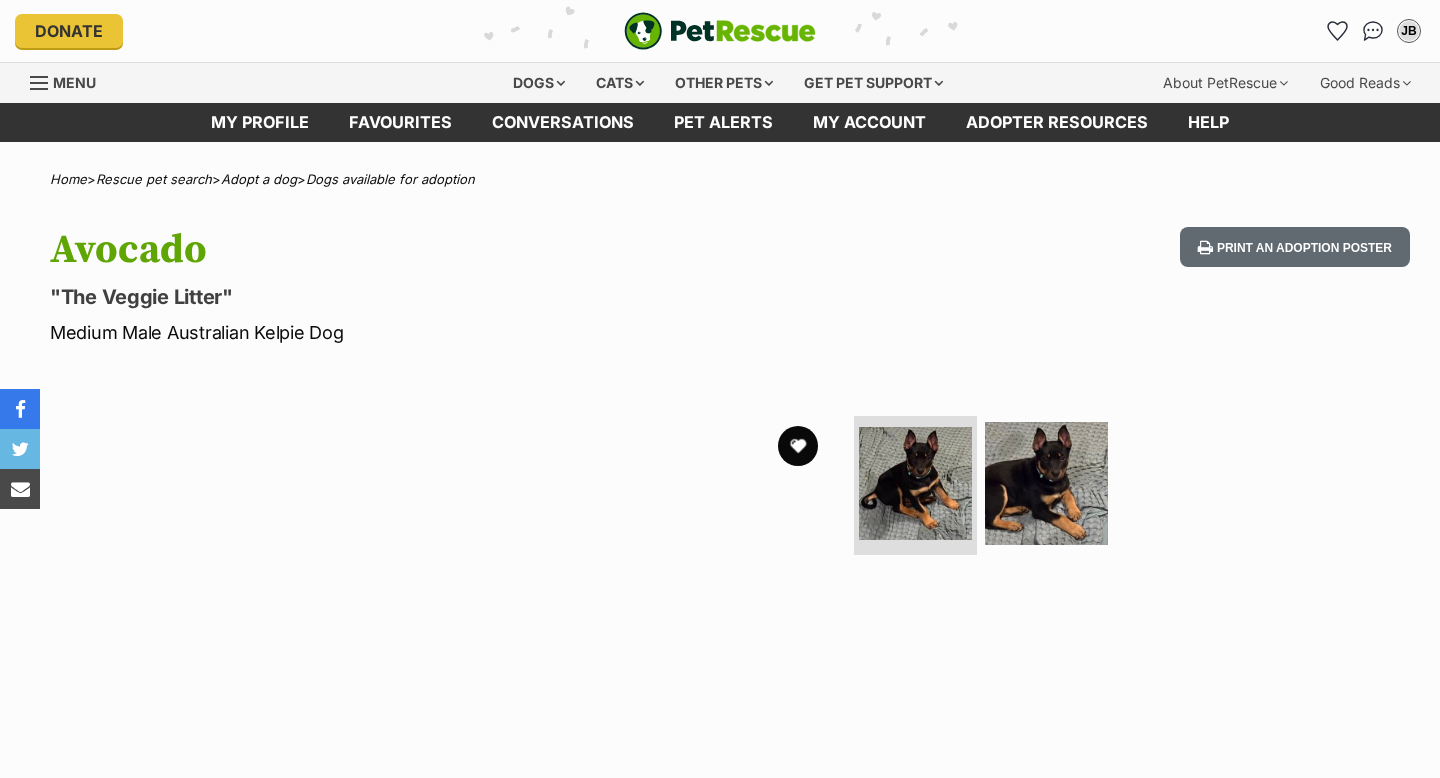 scroll, scrollTop: 0, scrollLeft: 0, axis: both 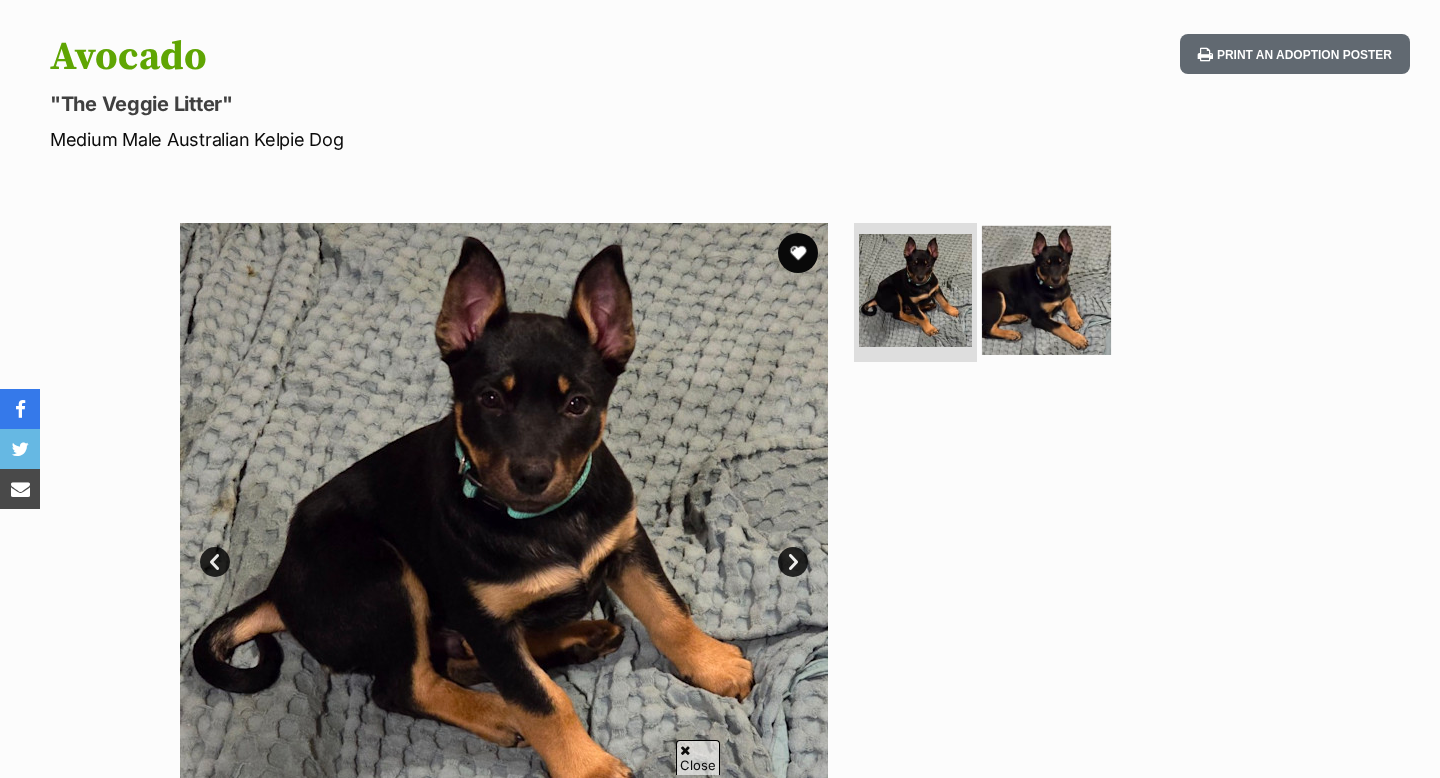 click at bounding box center [1046, 289] 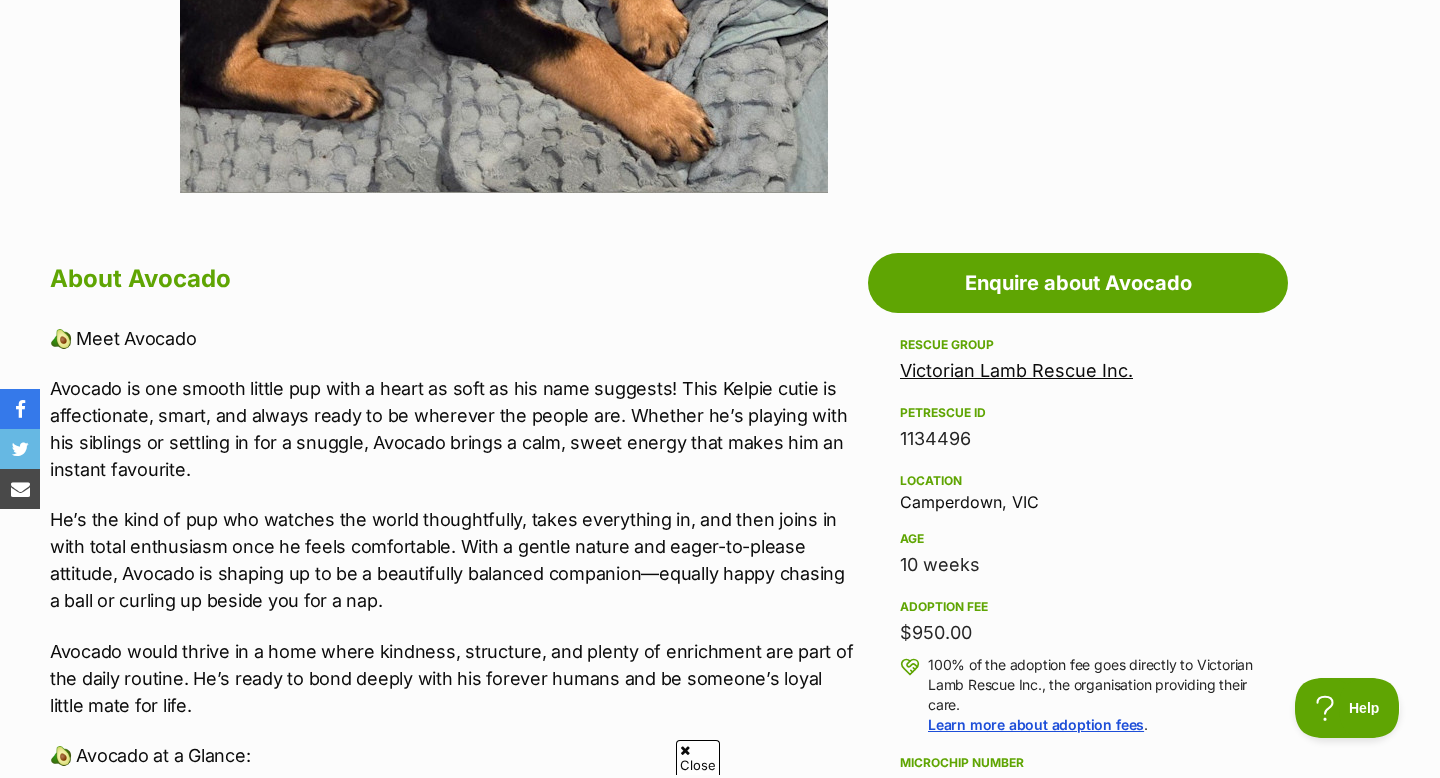 scroll, scrollTop: 885, scrollLeft: 0, axis: vertical 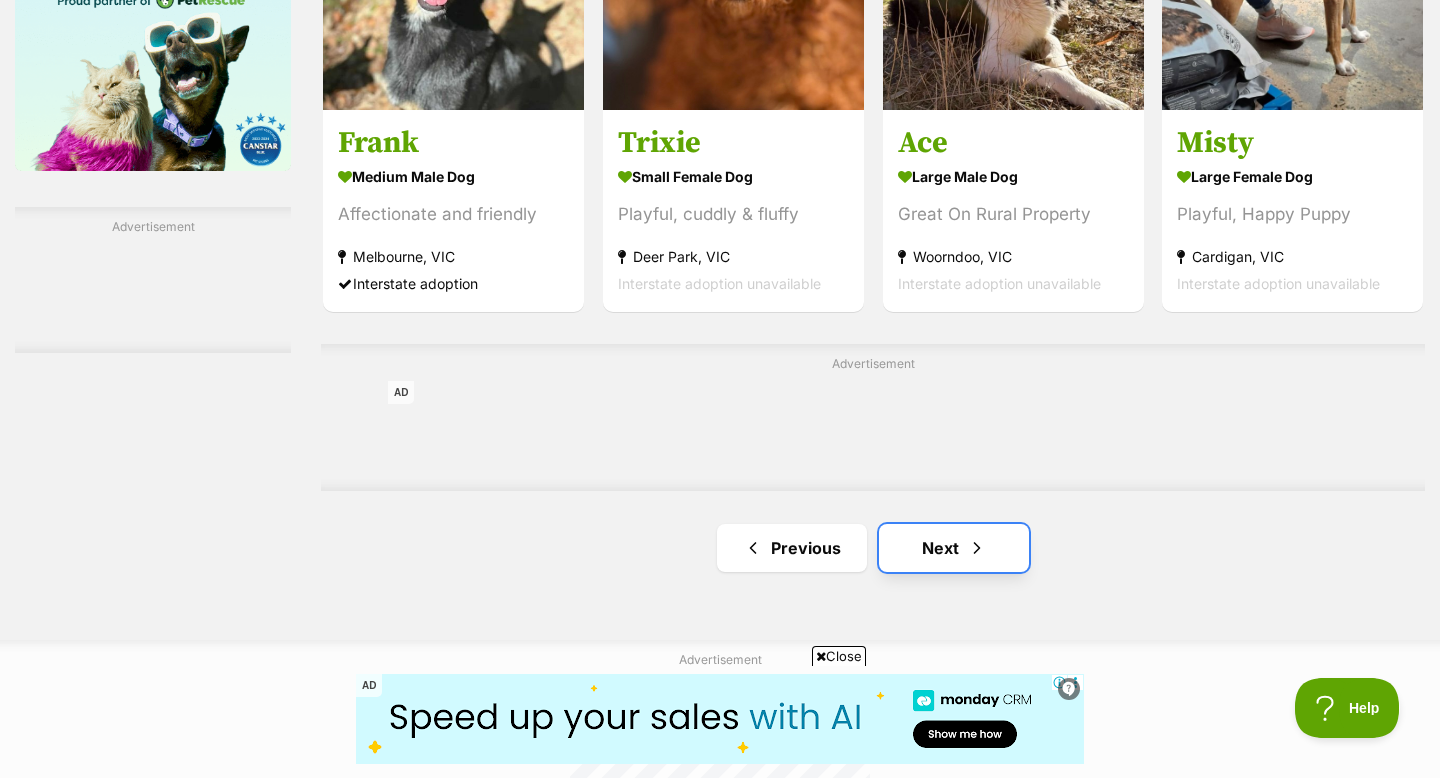 click on "Next" at bounding box center [954, 548] 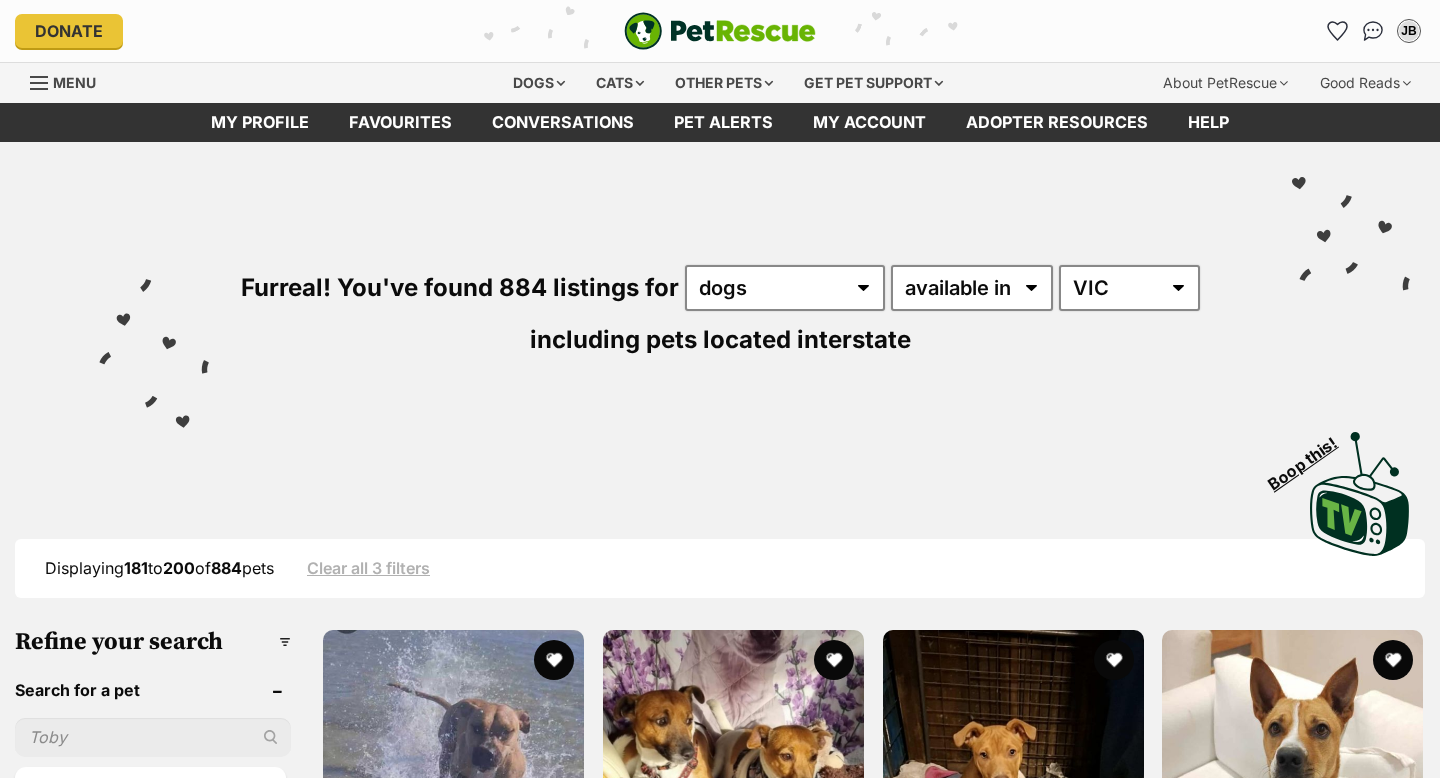 scroll, scrollTop: 0, scrollLeft: 0, axis: both 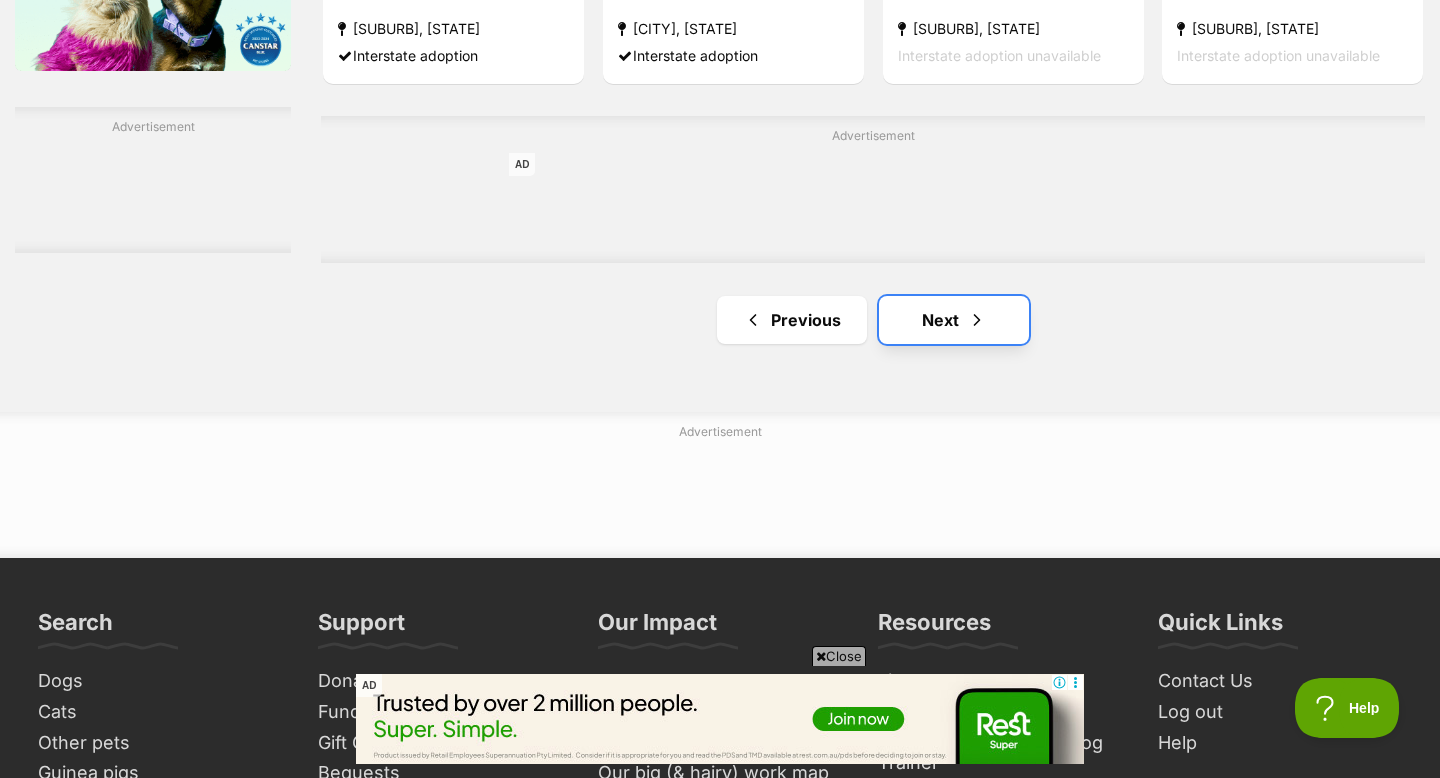 click on "Next" at bounding box center (954, 320) 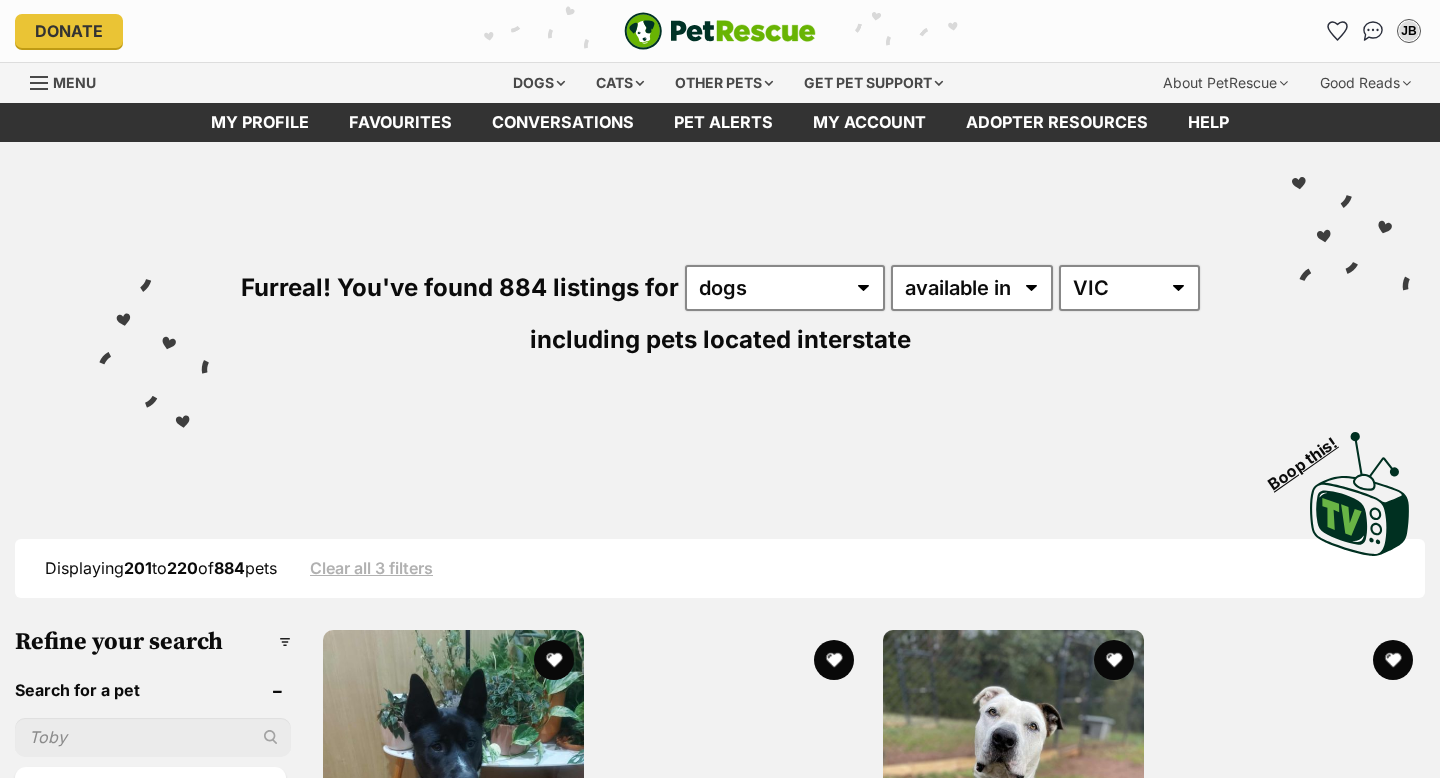 scroll, scrollTop: 0, scrollLeft: 0, axis: both 